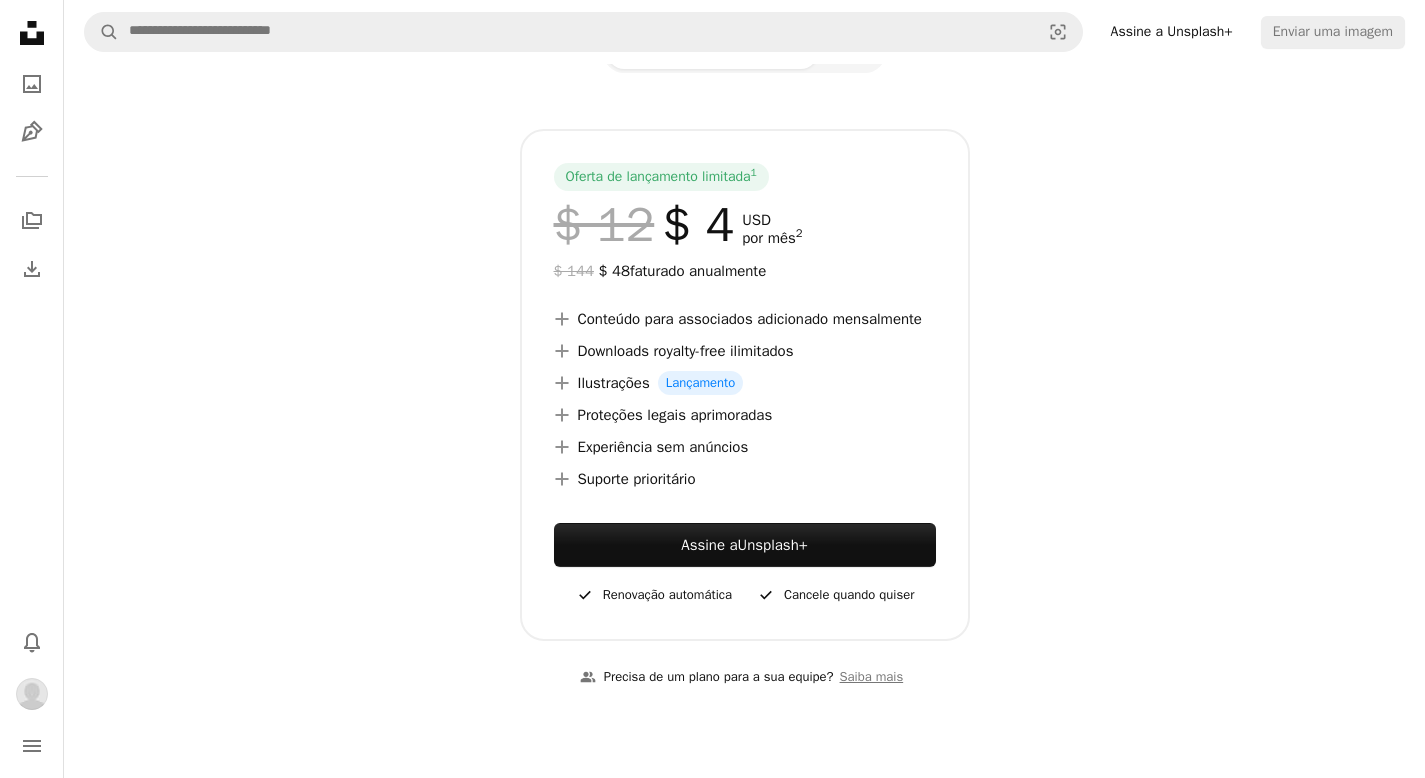scroll, scrollTop: 296, scrollLeft: 0, axis: vertical 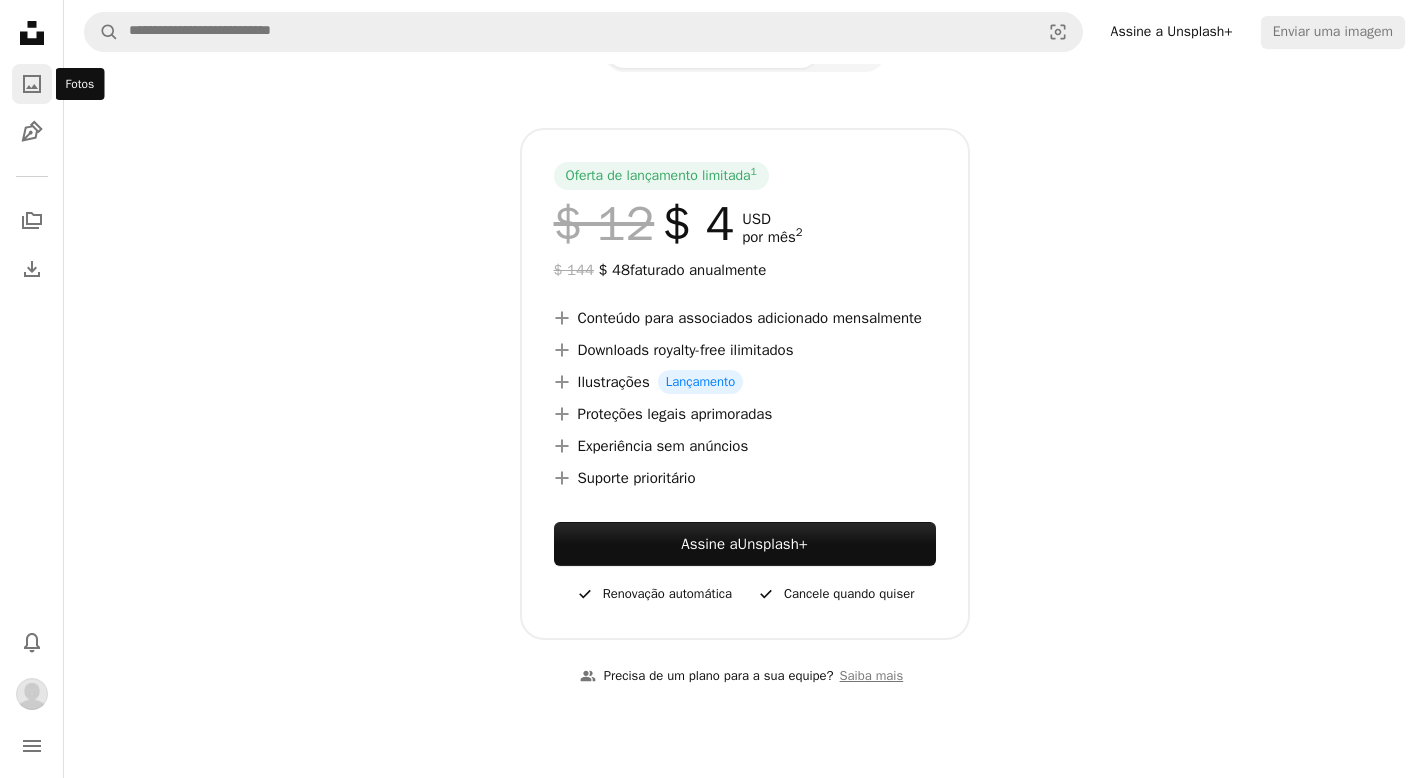 click 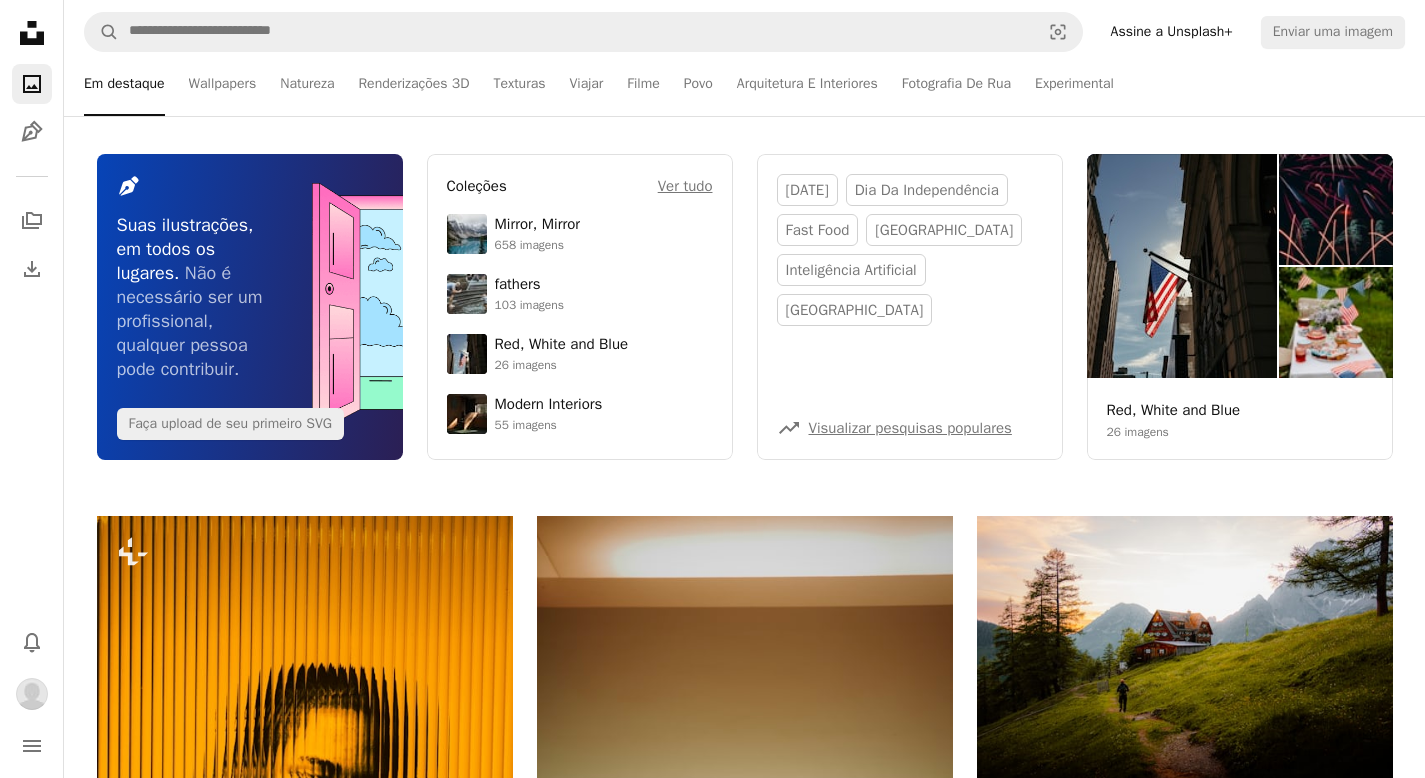 scroll, scrollTop: 0, scrollLeft: 0, axis: both 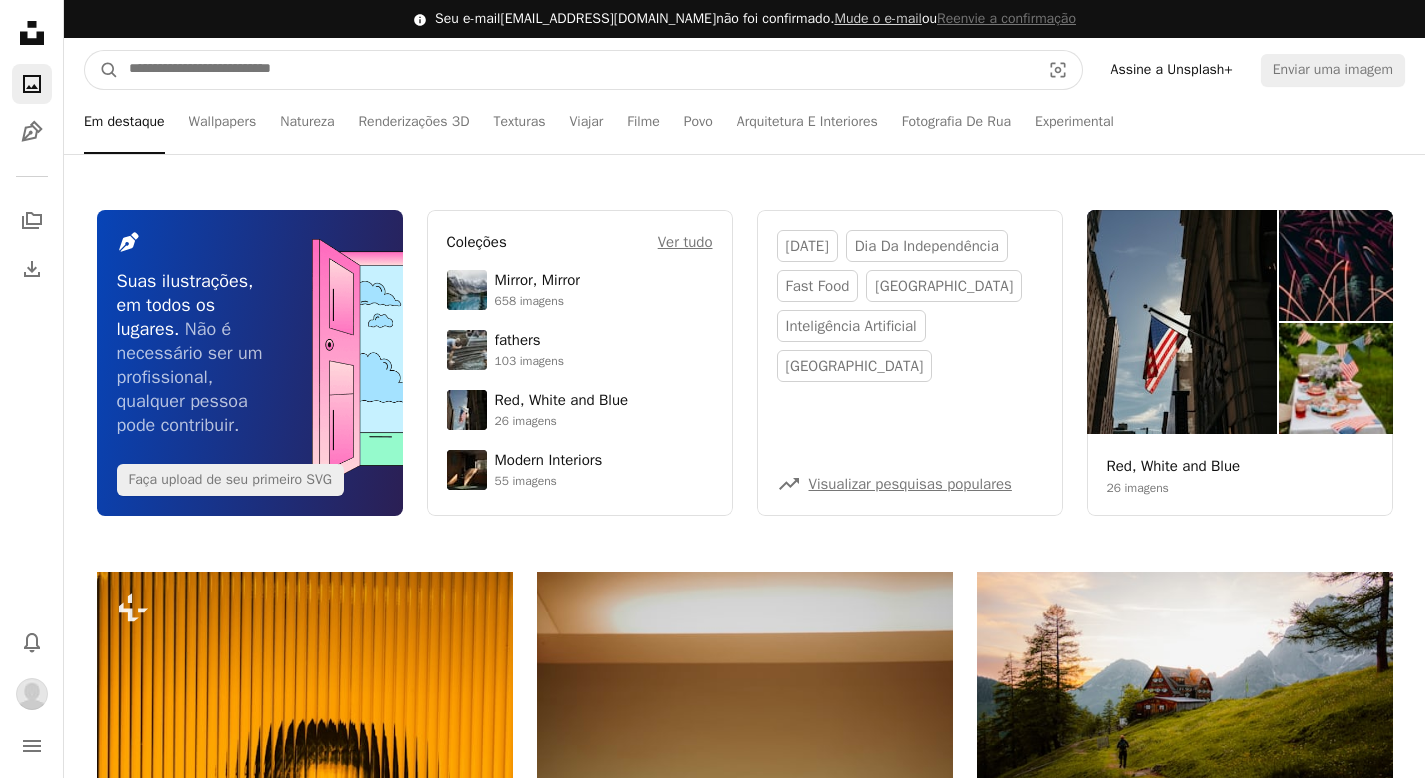 click at bounding box center (576, 70) 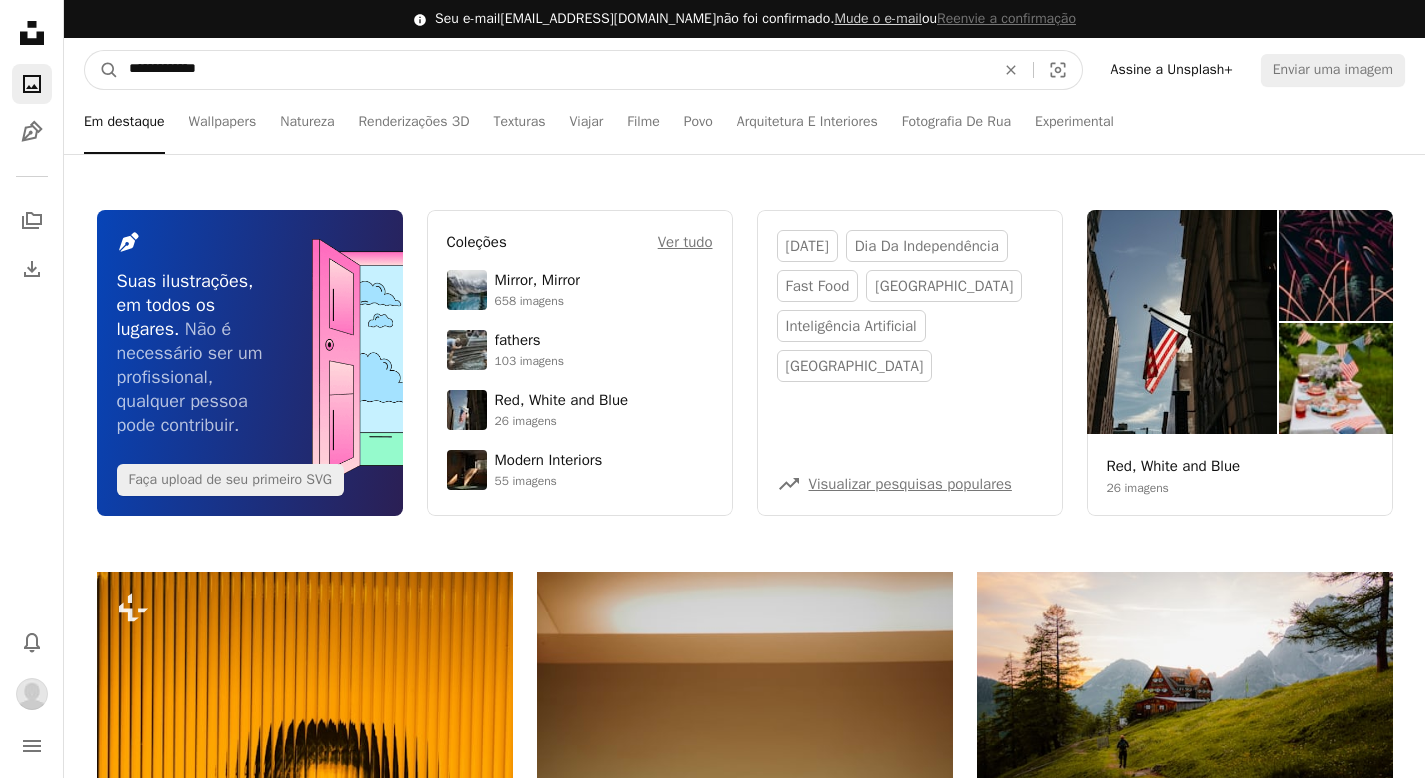 type on "**********" 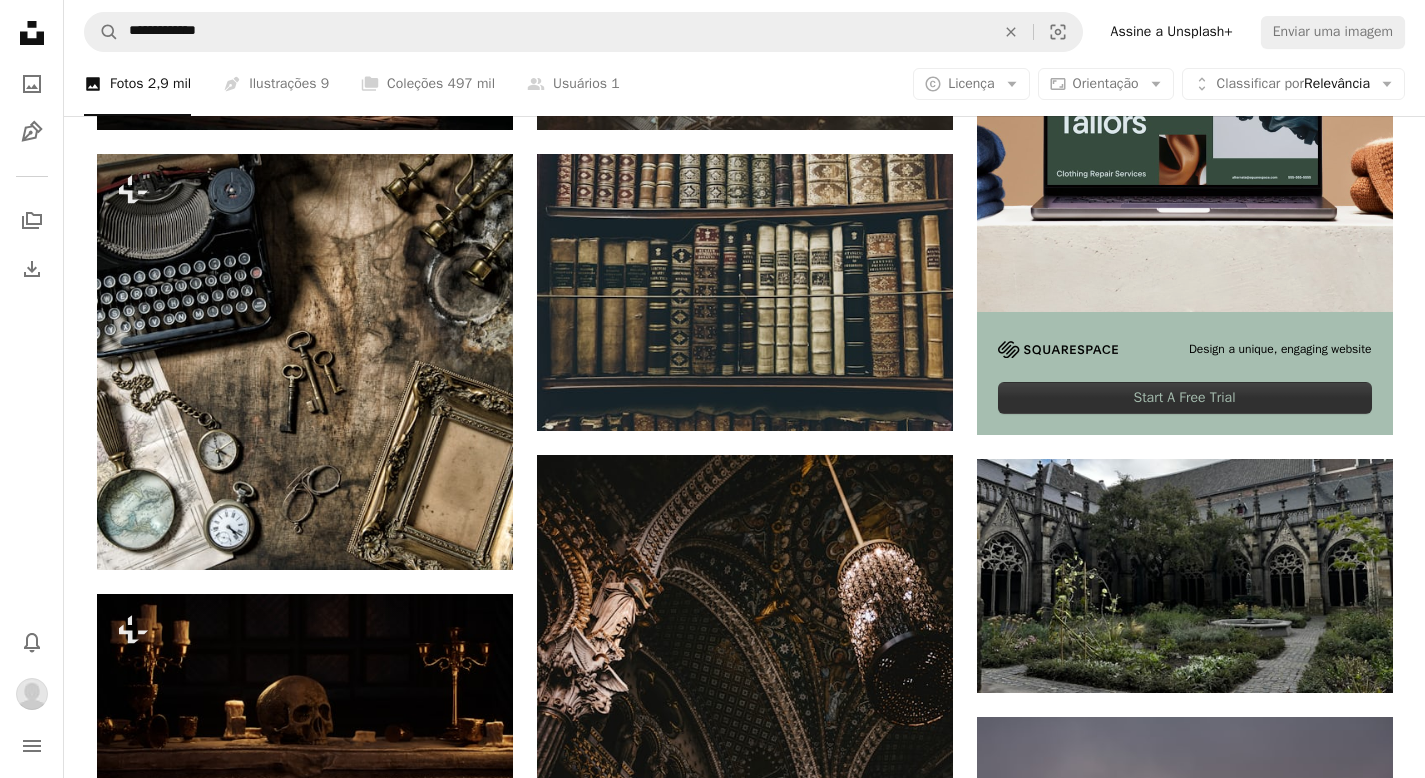 scroll, scrollTop: 0, scrollLeft: 0, axis: both 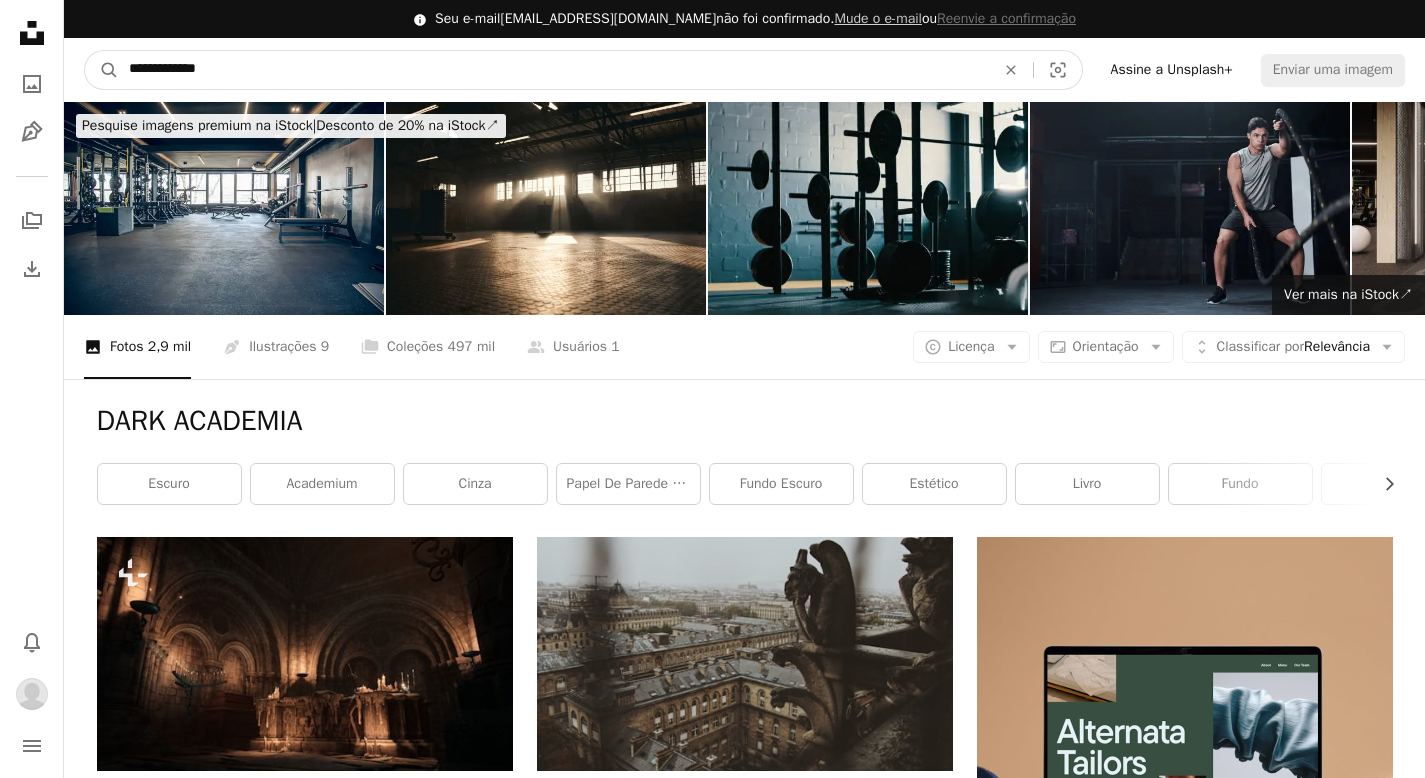click on "**********" at bounding box center (554, 70) 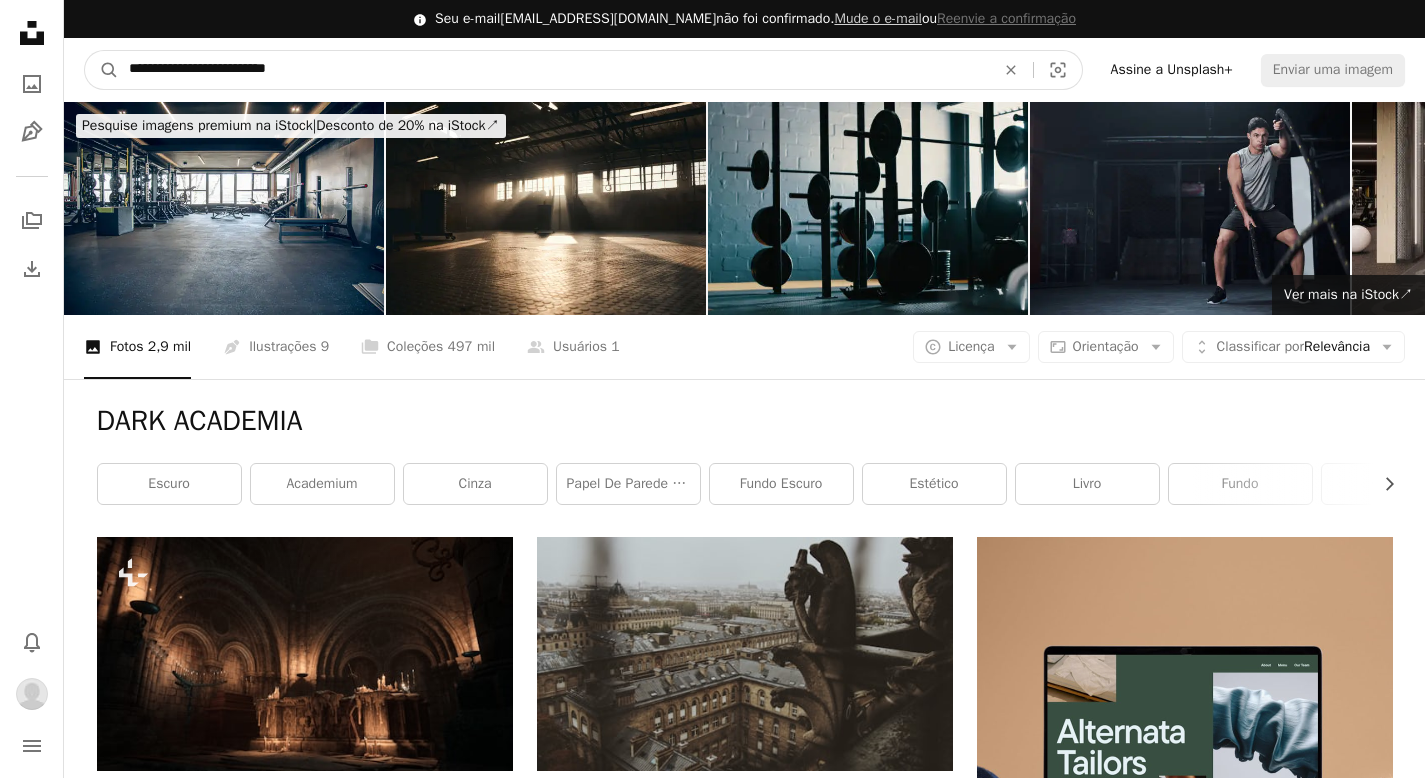type on "**********" 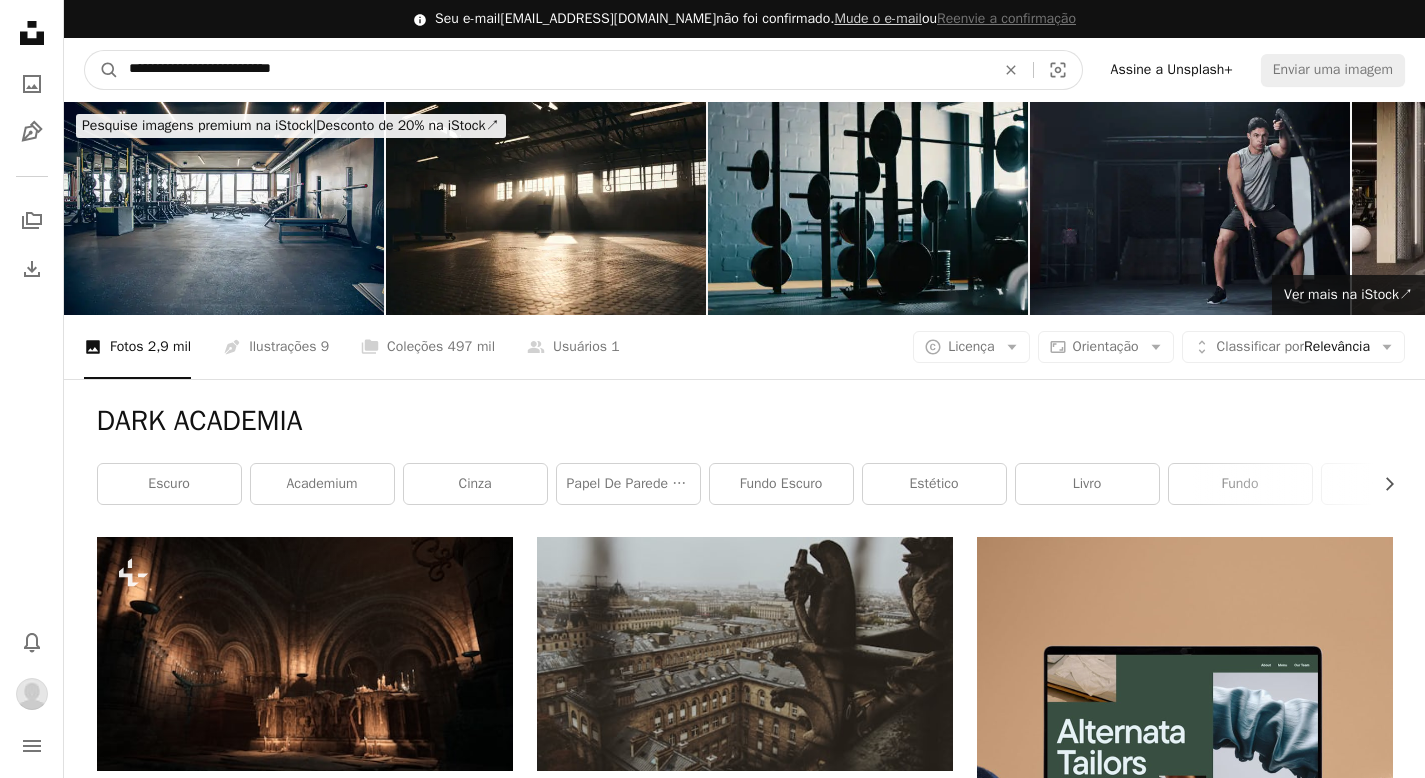 click on "A magnifying glass" at bounding box center (102, 70) 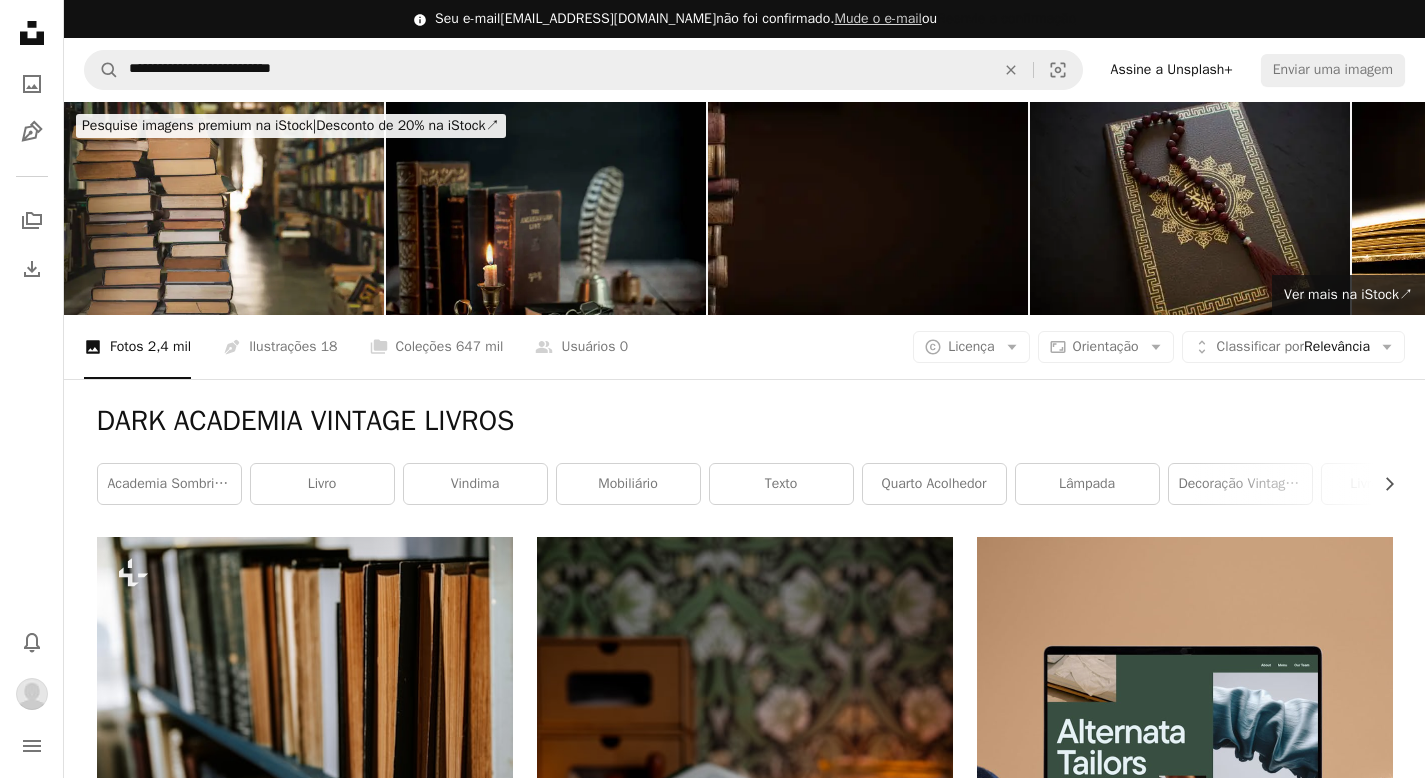 click on "Reenvie a confirmação" at bounding box center (1006, 19) 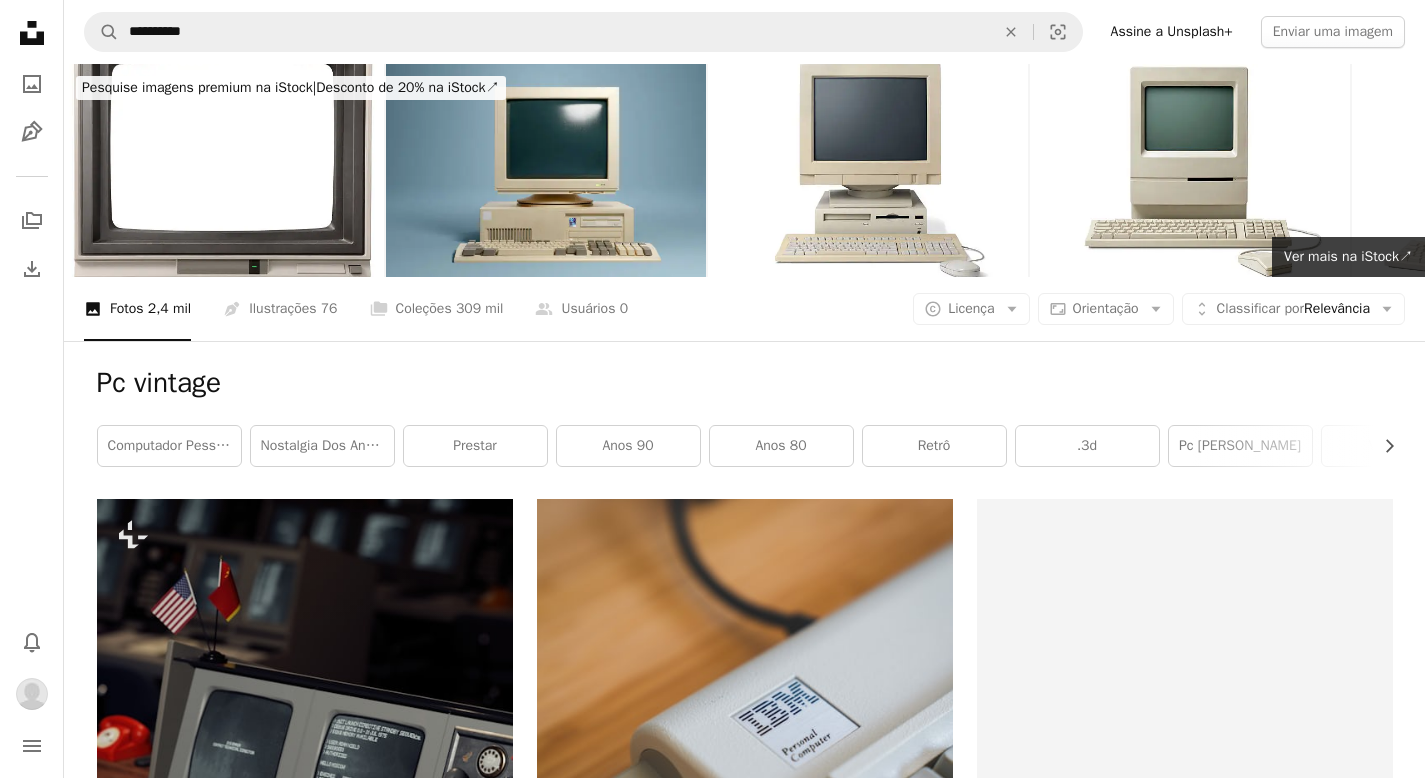 scroll, scrollTop: 15928, scrollLeft: 0, axis: vertical 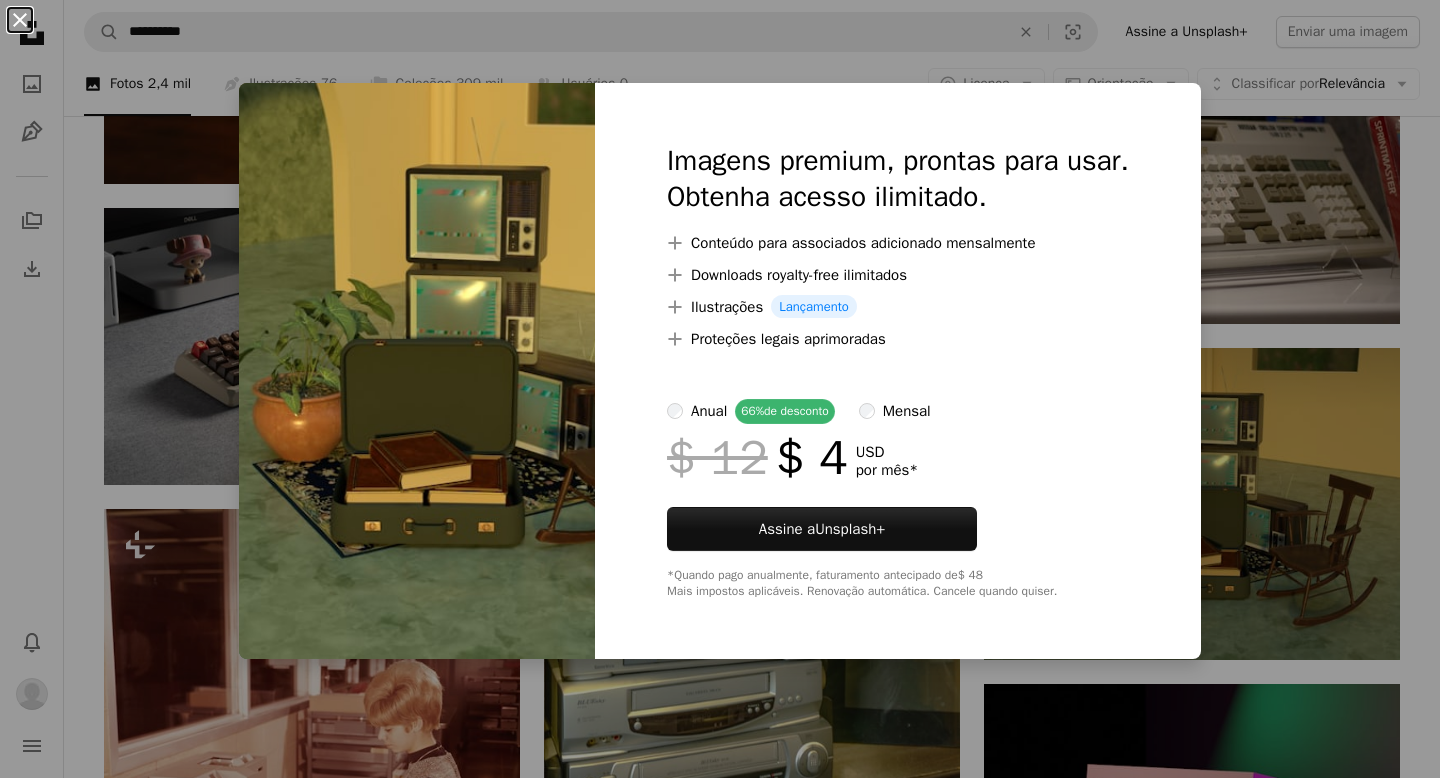 click on "An X shape" at bounding box center (20, 20) 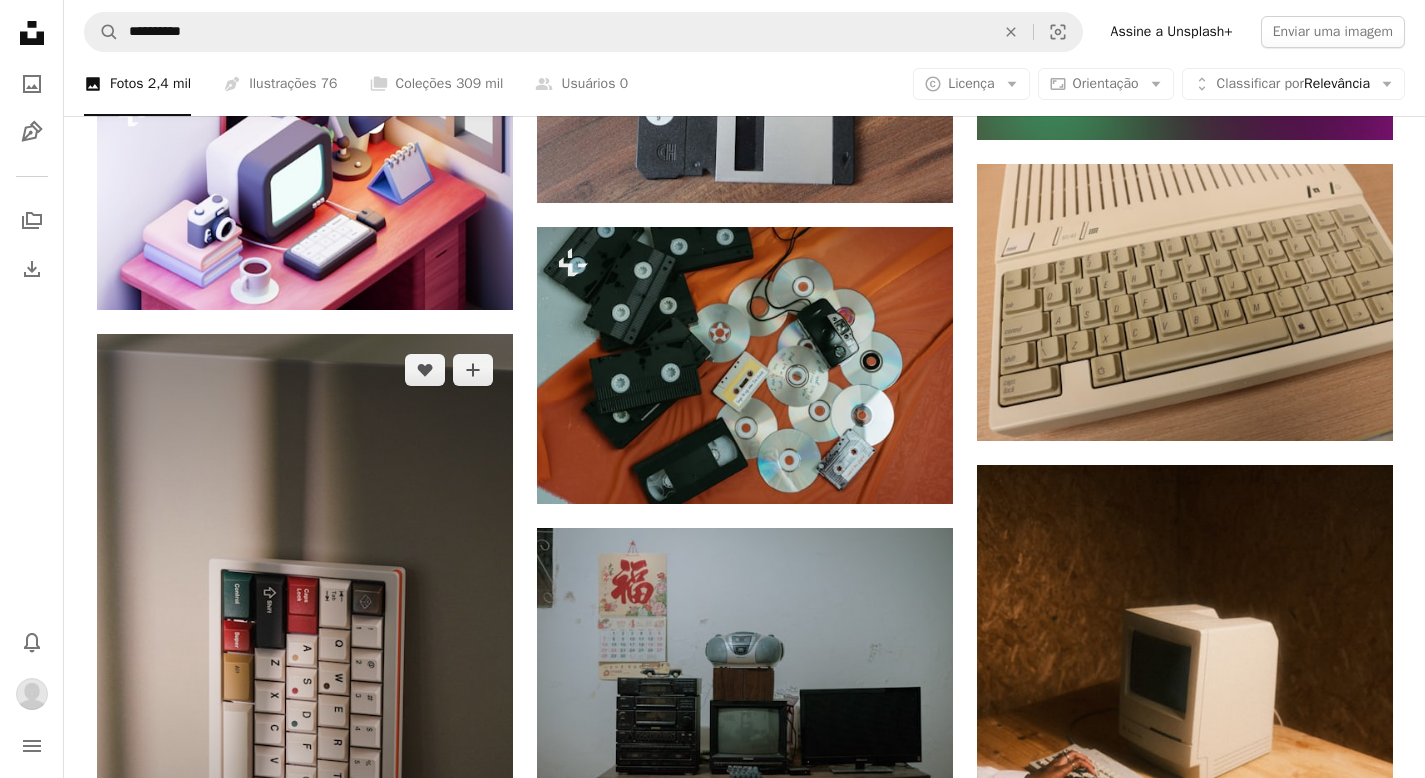 scroll, scrollTop: 17154, scrollLeft: 0, axis: vertical 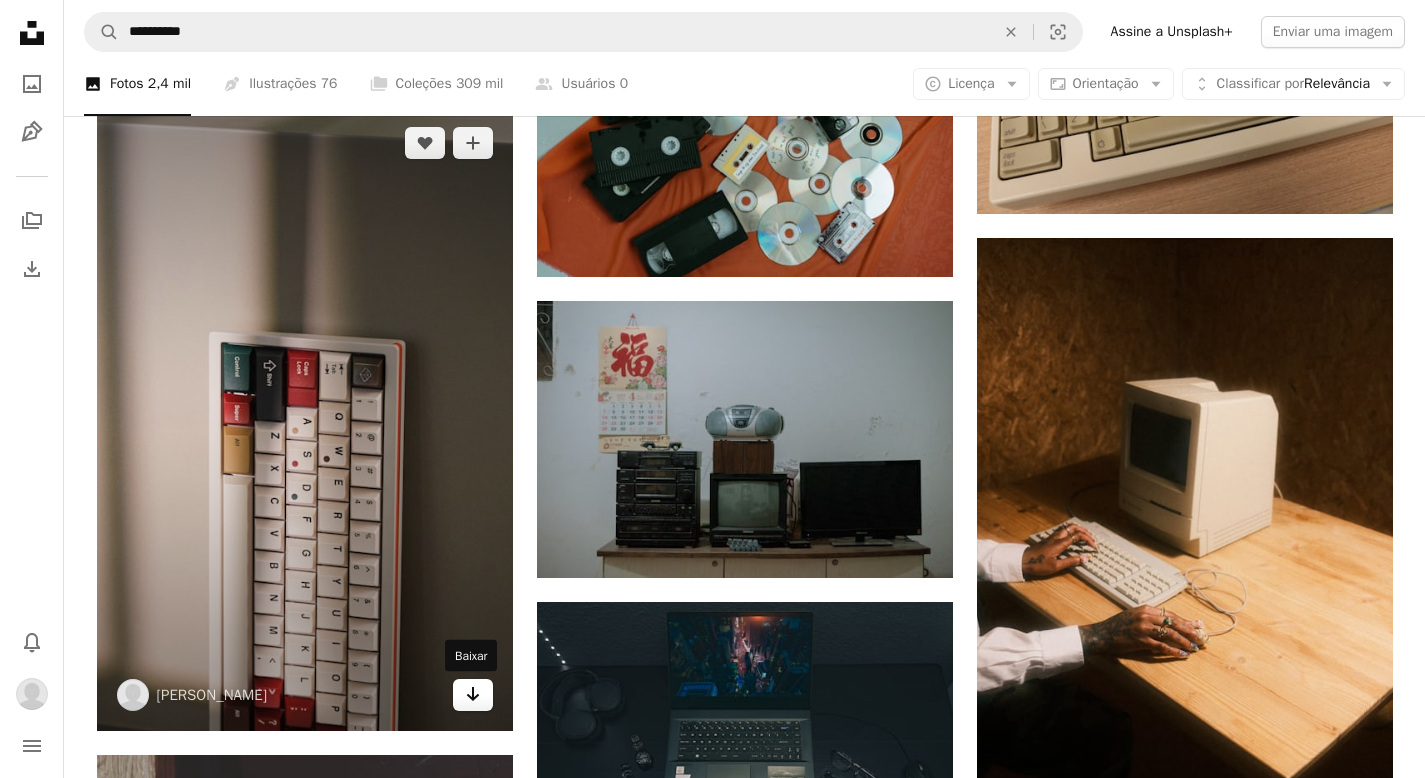 click on "Arrow pointing down" at bounding box center (473, 695) 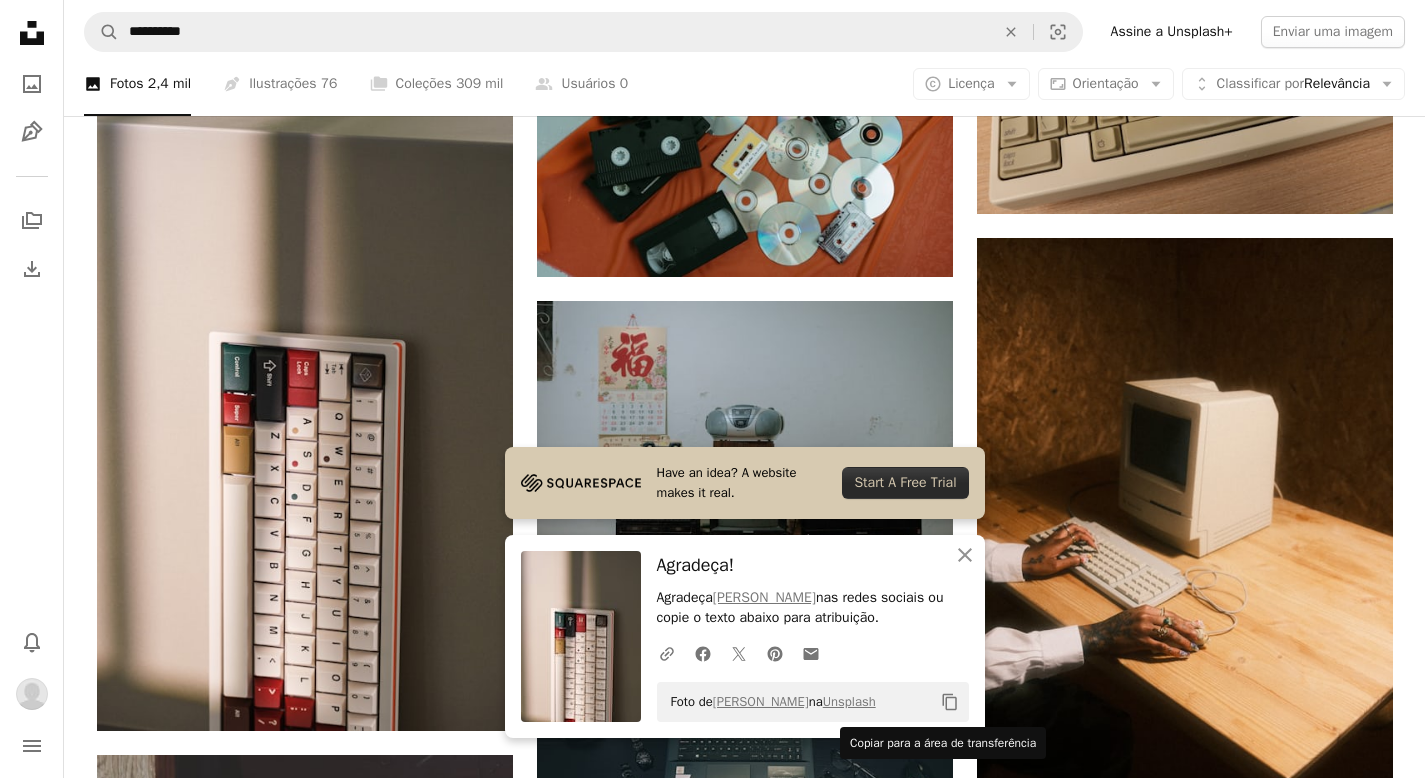 click on "Copy content" 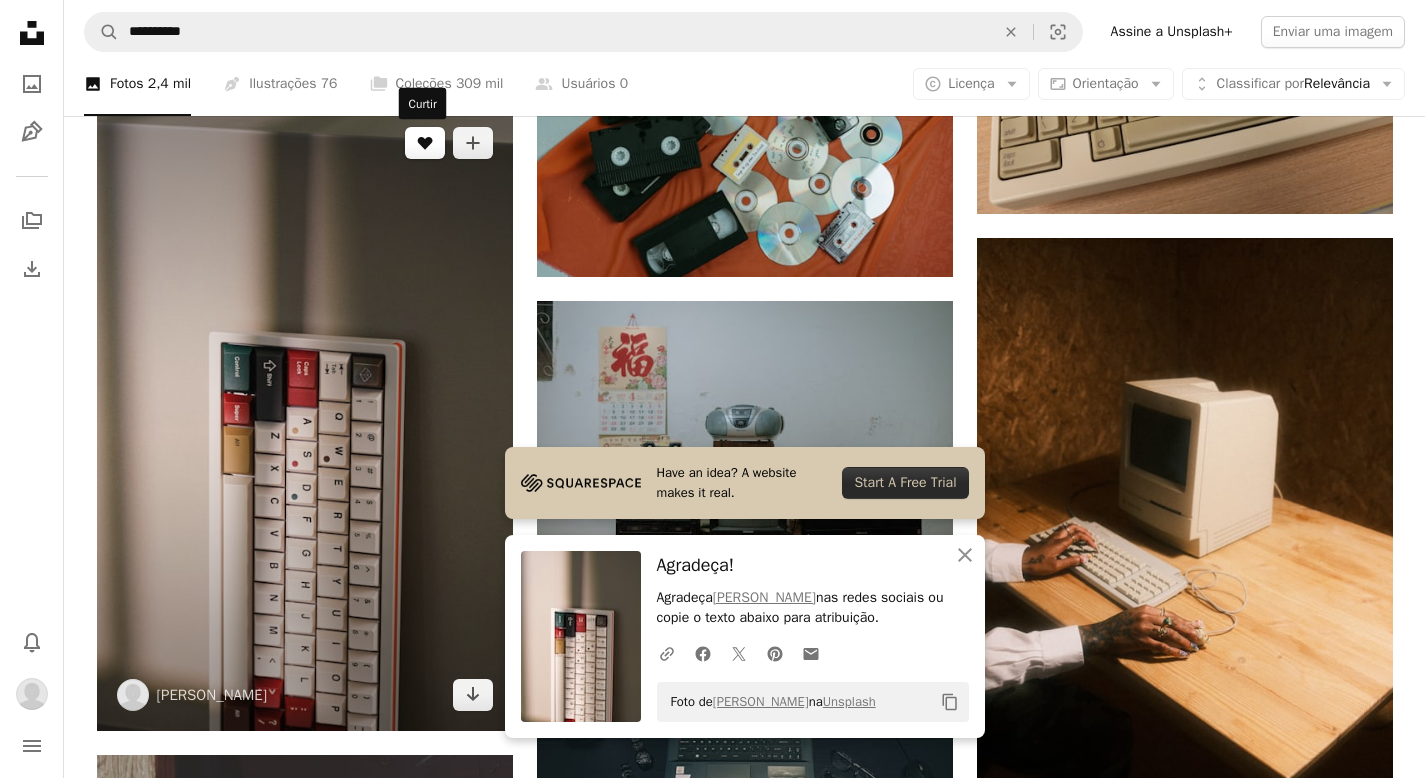click on "A heart" 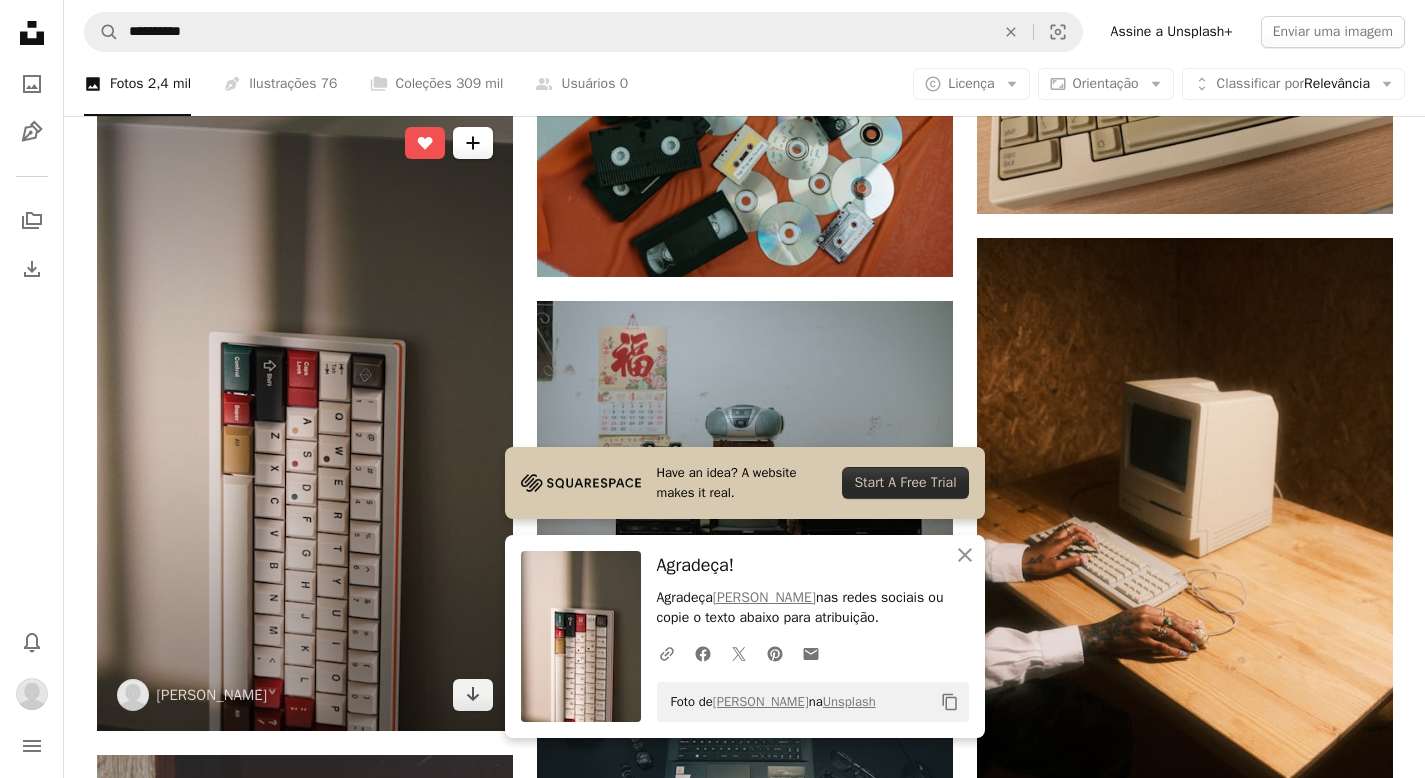 click on "A plus sign" 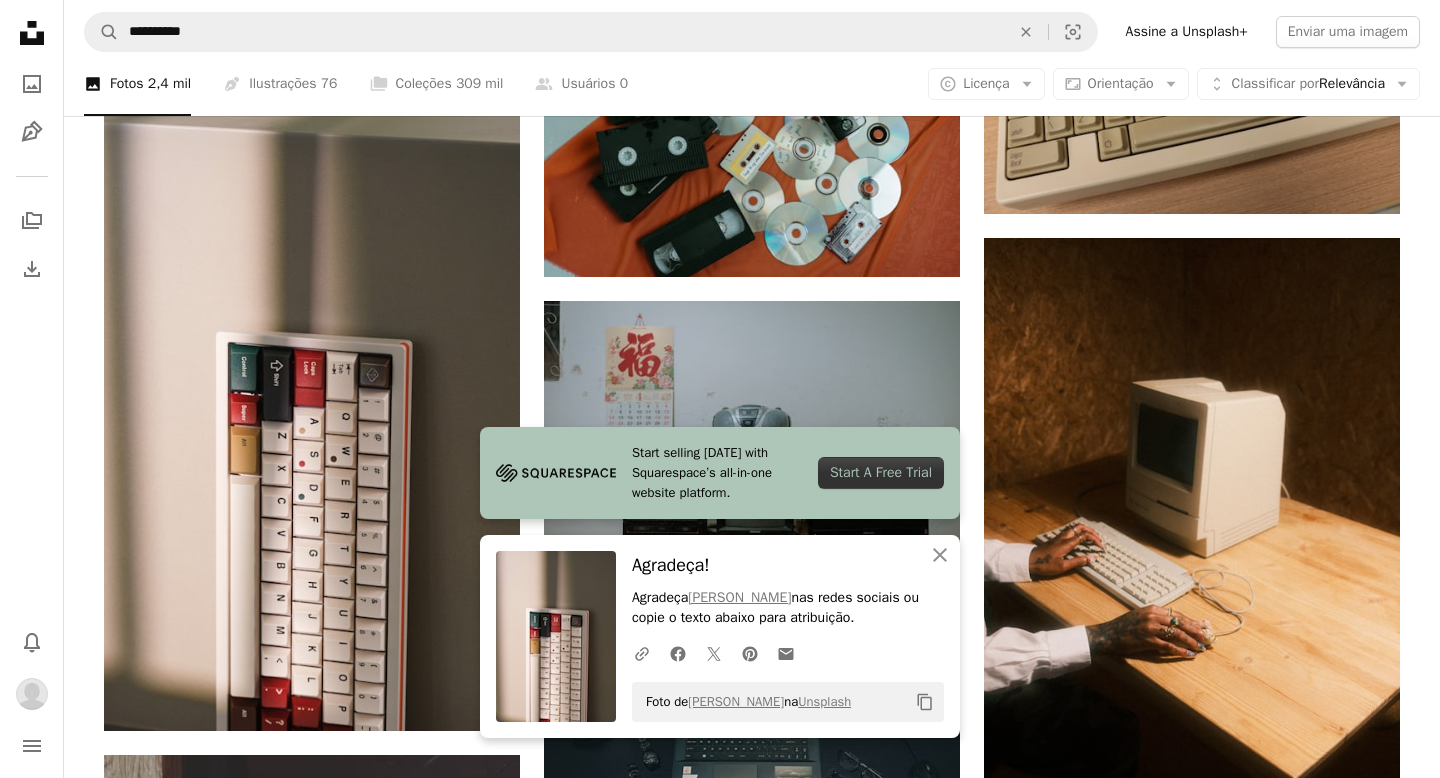 drag, startPoint x: 1091, startPoint y: 323, endPoint x: 1237, endPoint y: 394, distance: 162.34839 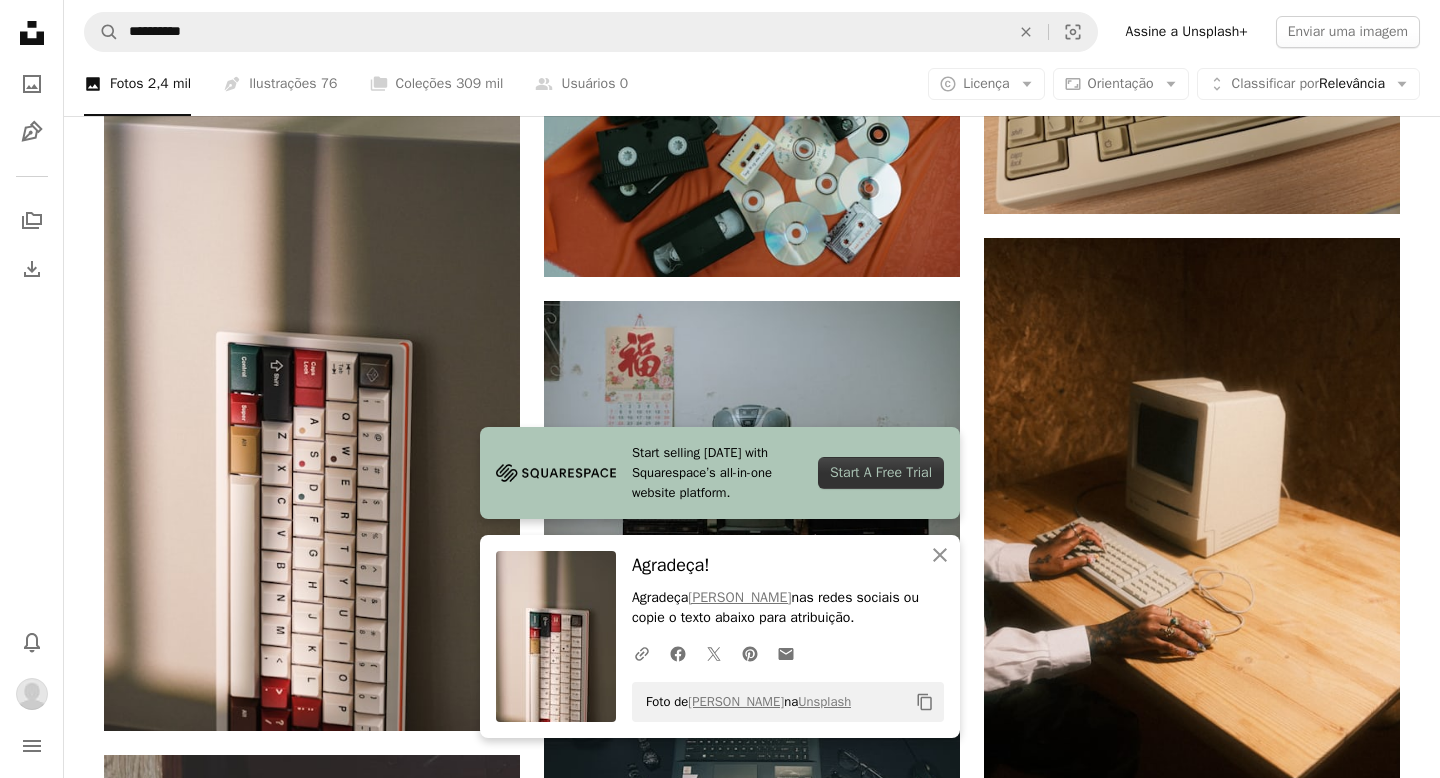 click on "An X shape" at bounding box center (20, 20) 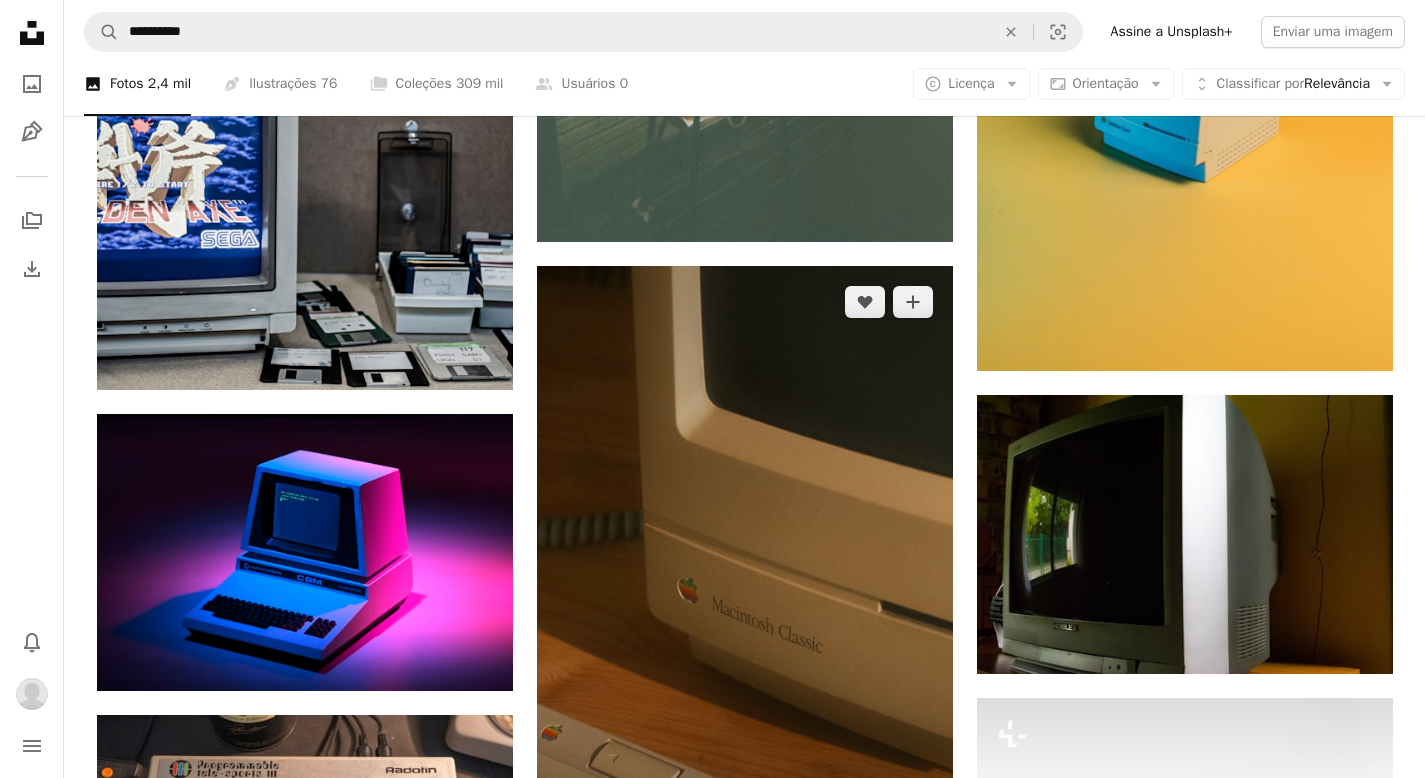 scroll, scrollTop: 27032, scrollLeft: 0, axis: vertical 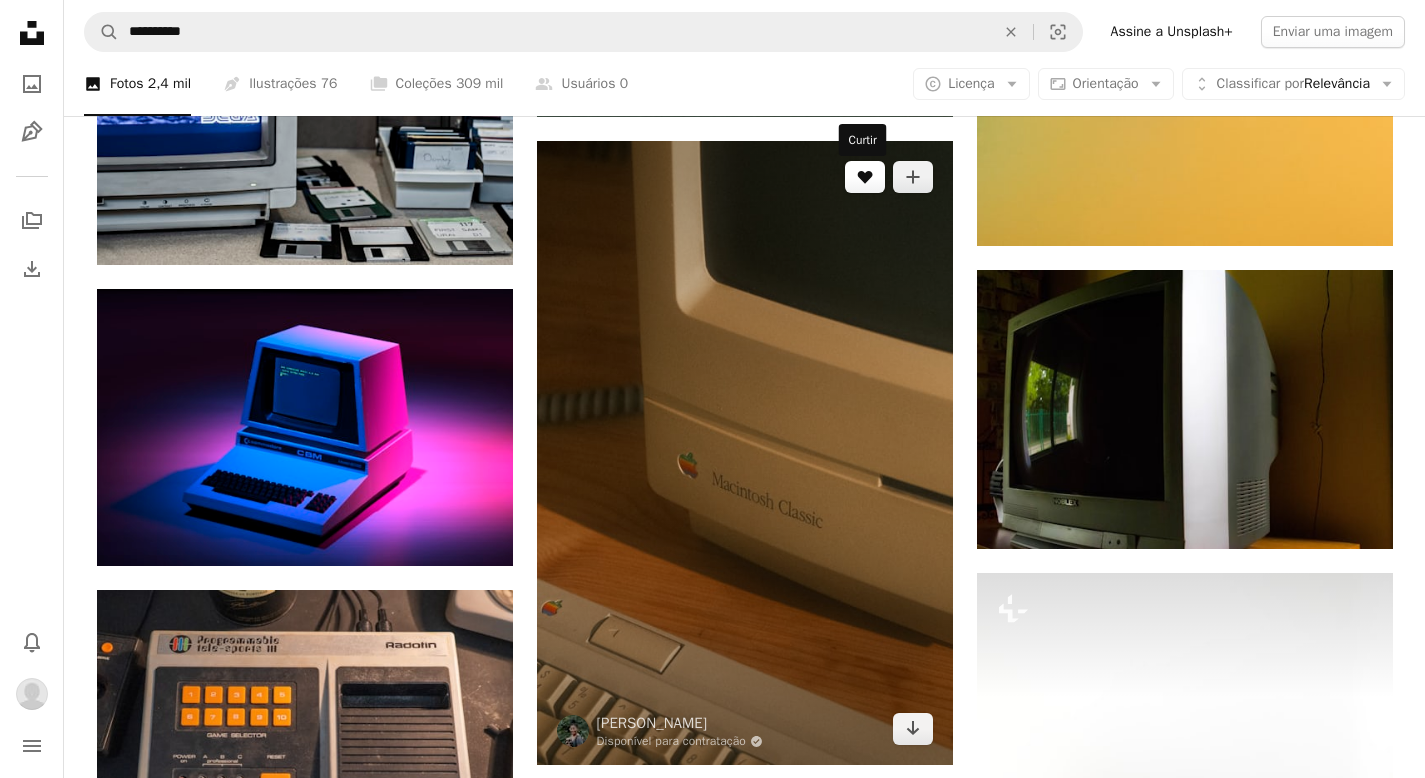 click 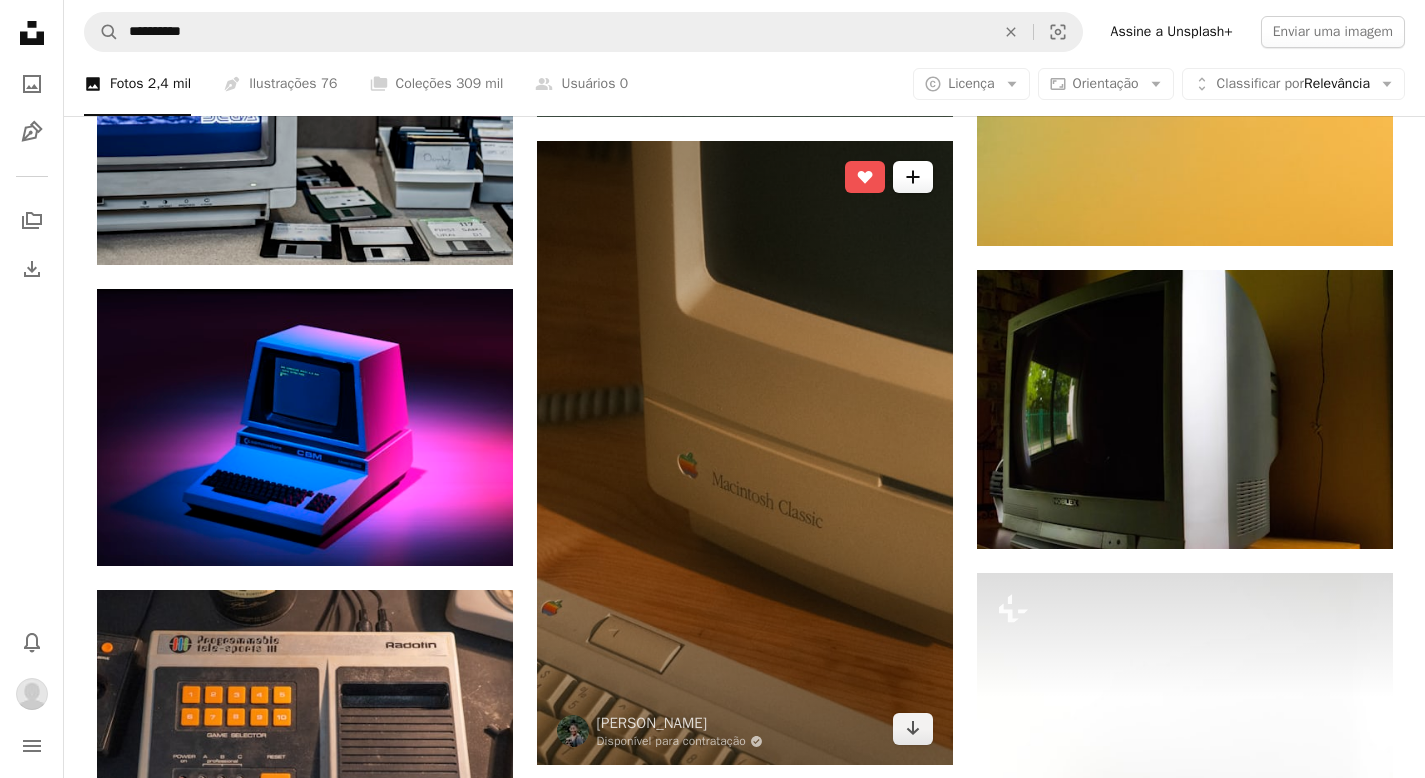 click on "A plus sign" 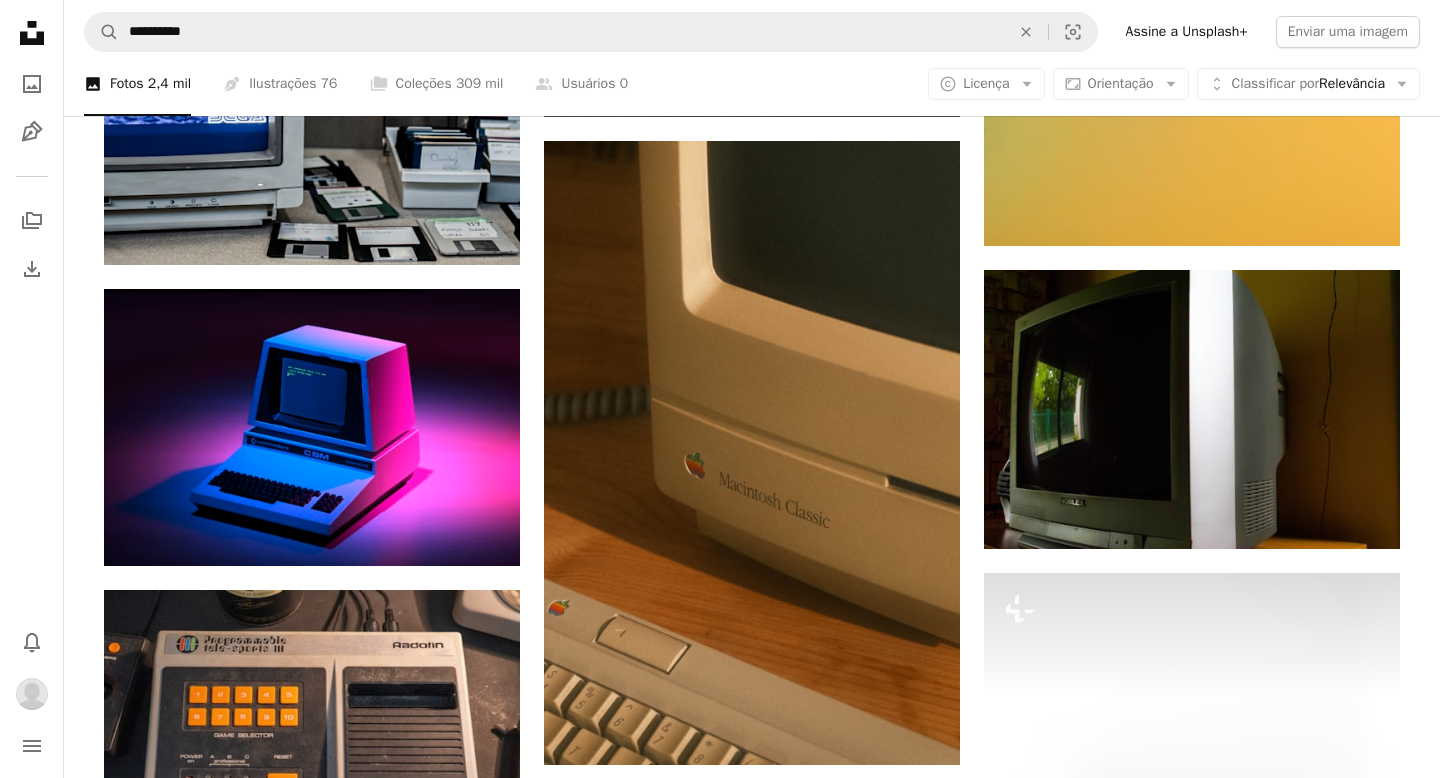 click 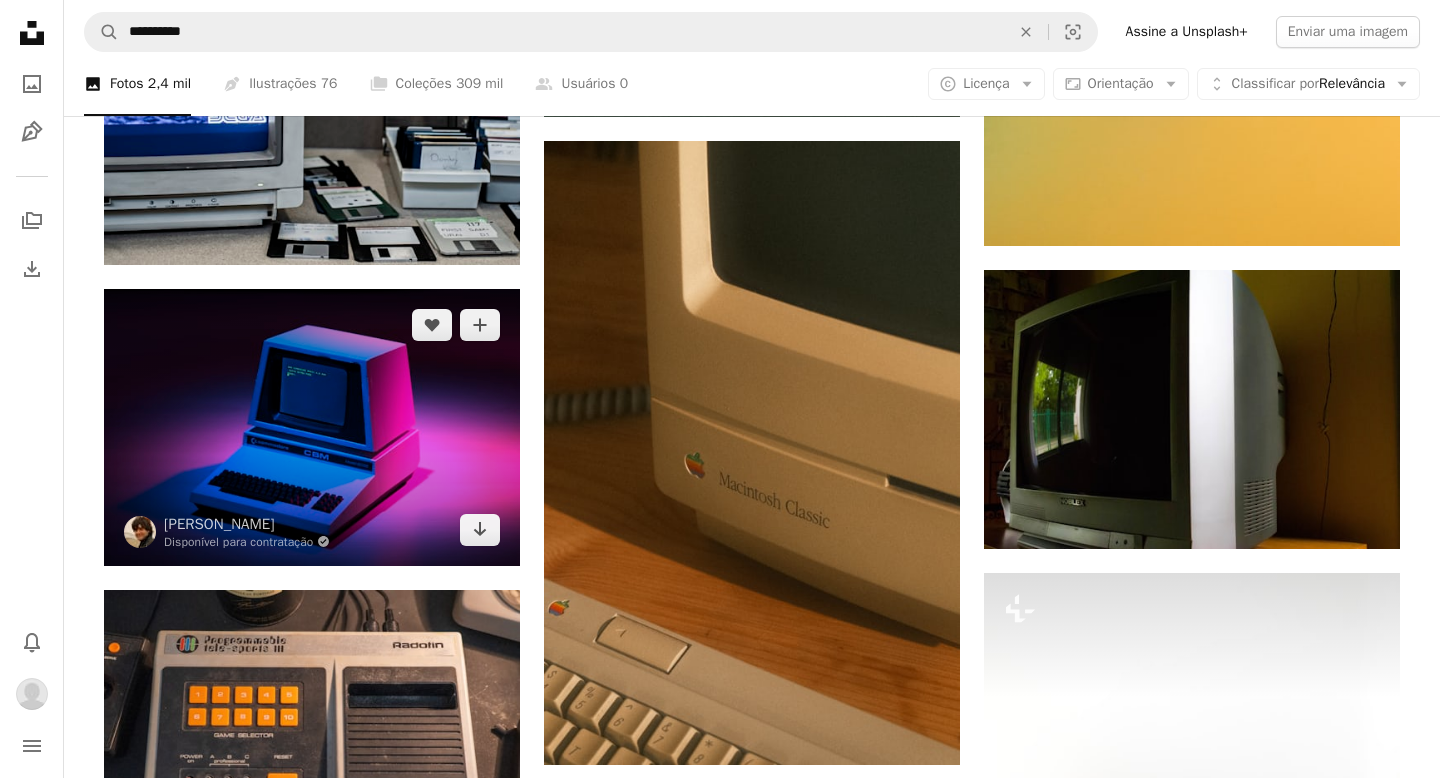 drag, startPoint x: 15, startPoint y: 21, endPoint x: 401, endPoint y: 303, distance: 478.03766 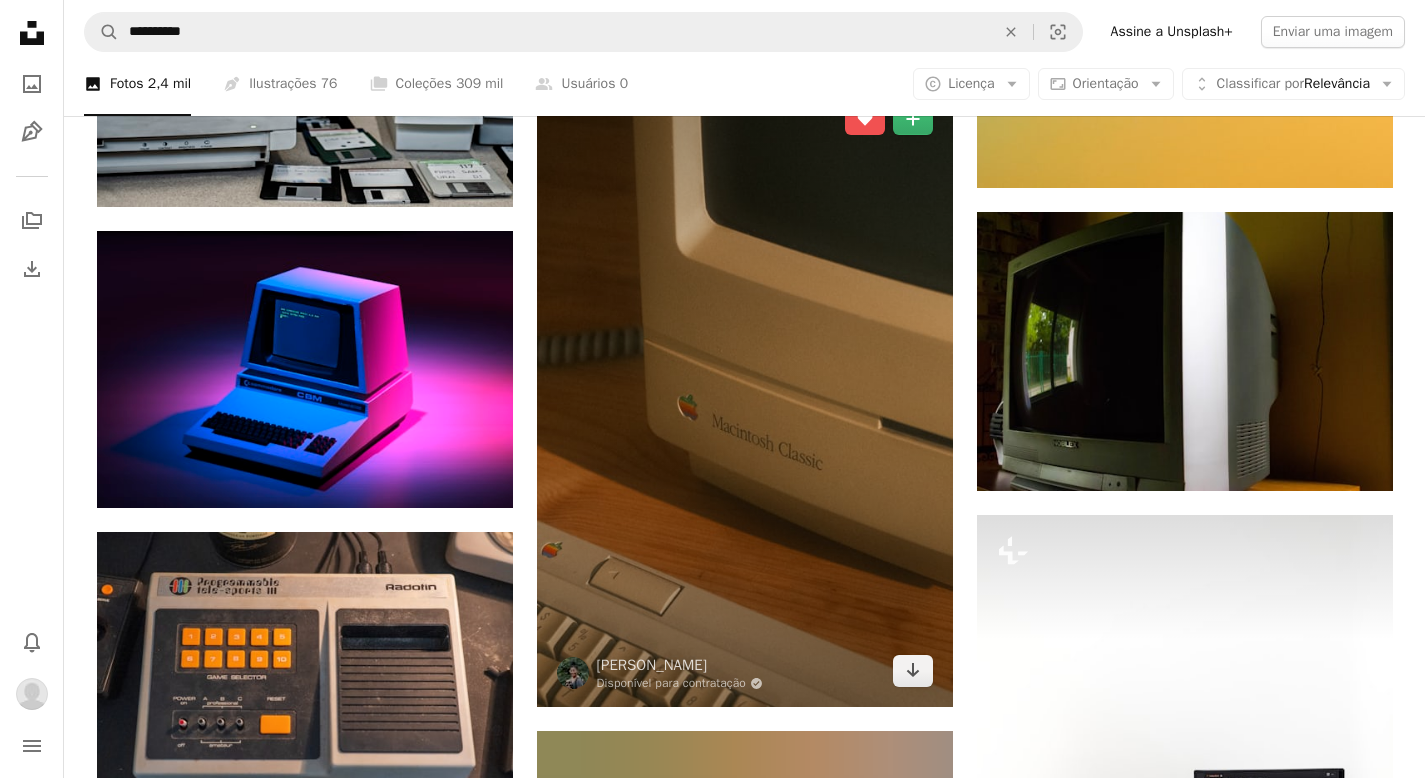 scroll, scrollTop: 27209, scrollLeft: 0, axis: vertical 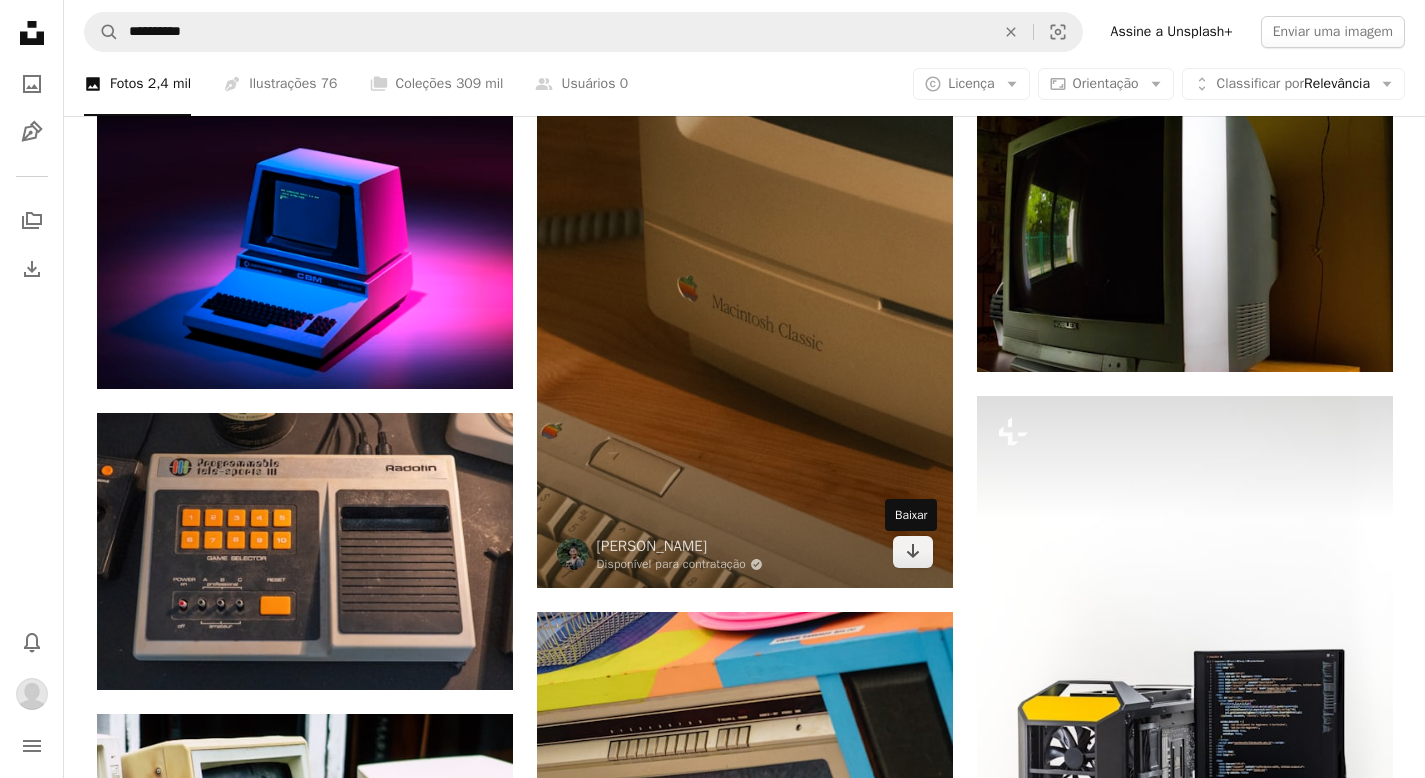 drag, startPoint x: 921, startPoint y: 552, endPoint x: 854, endPoint y: 485, distance: 94.75231 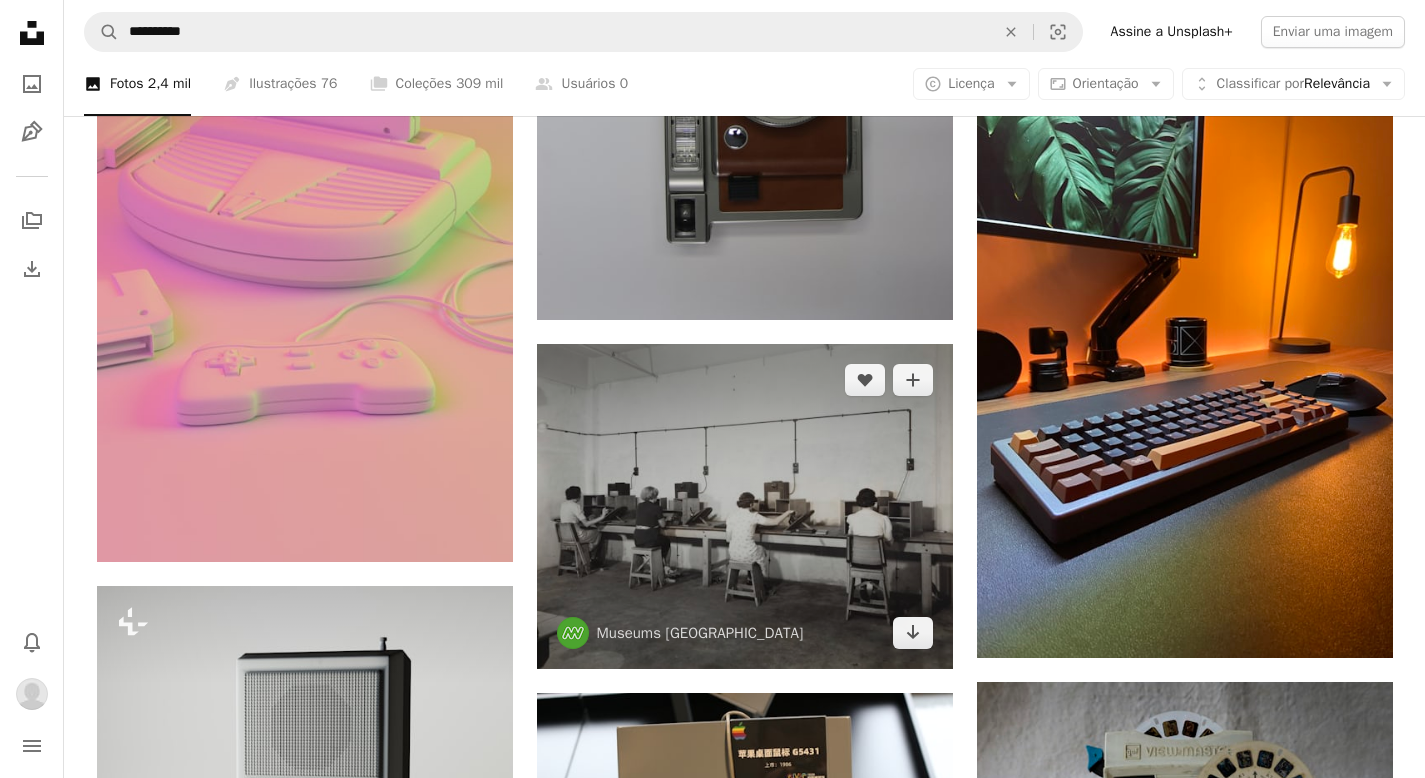 scroll, scrollTop: 32962, scrollLeft: 0, axis: vertical 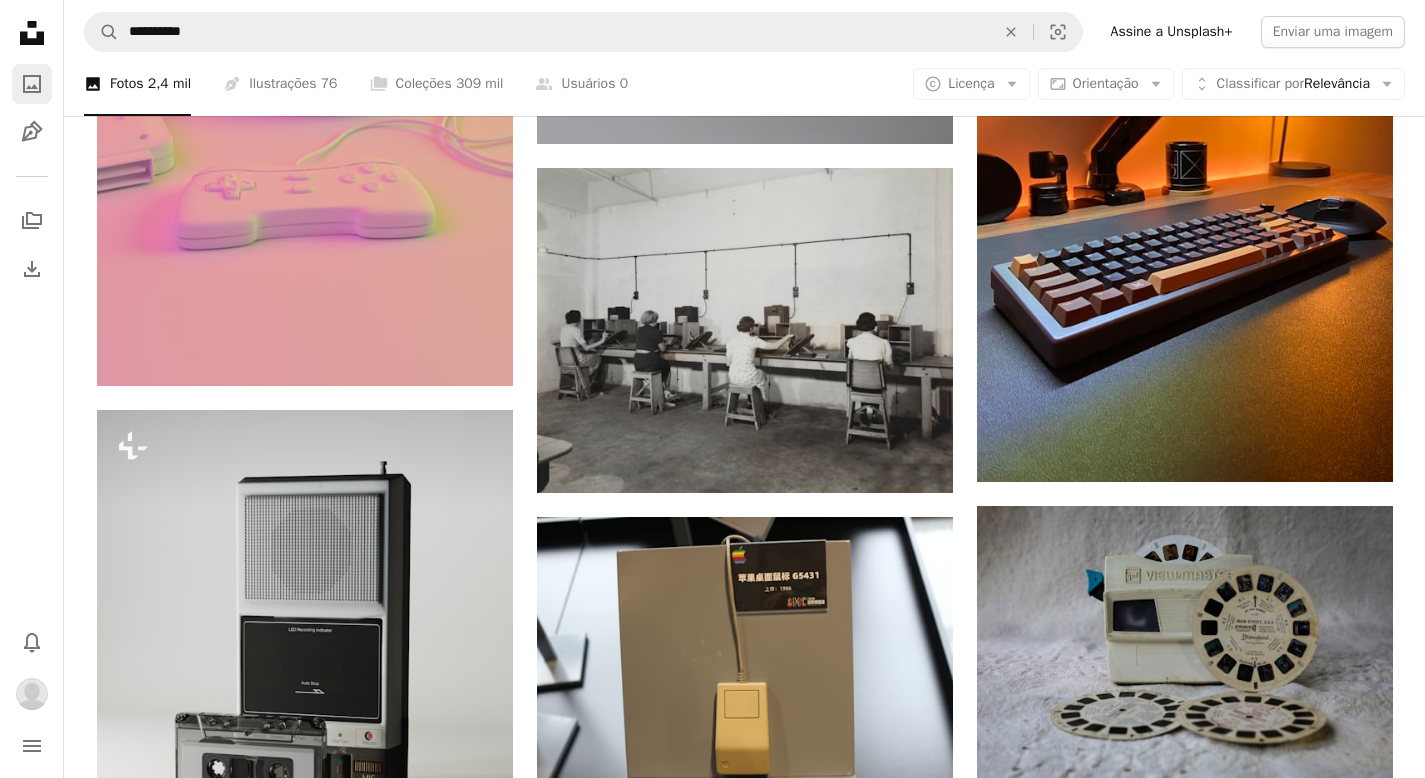 click 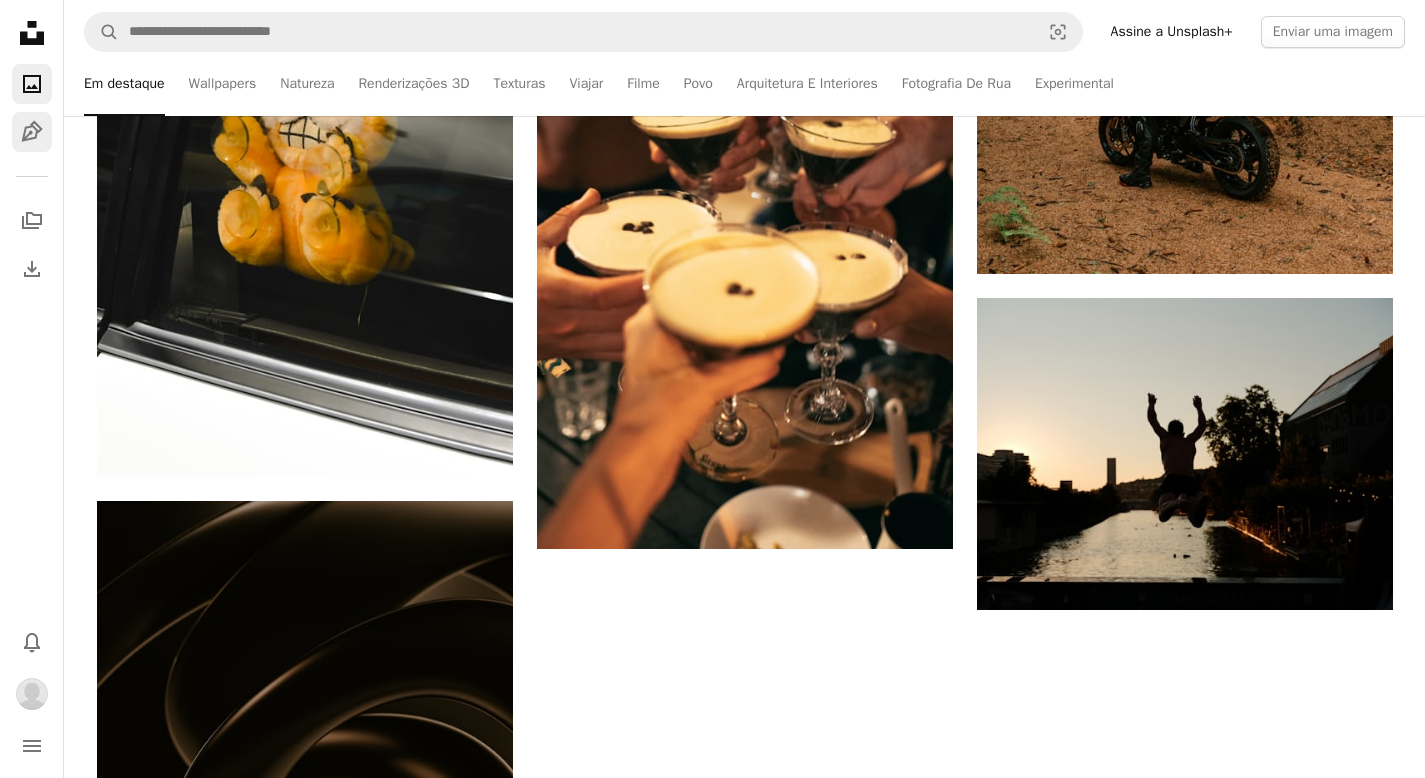 scroll, scrollTop: 0, scrollLeft: 0, axis: both 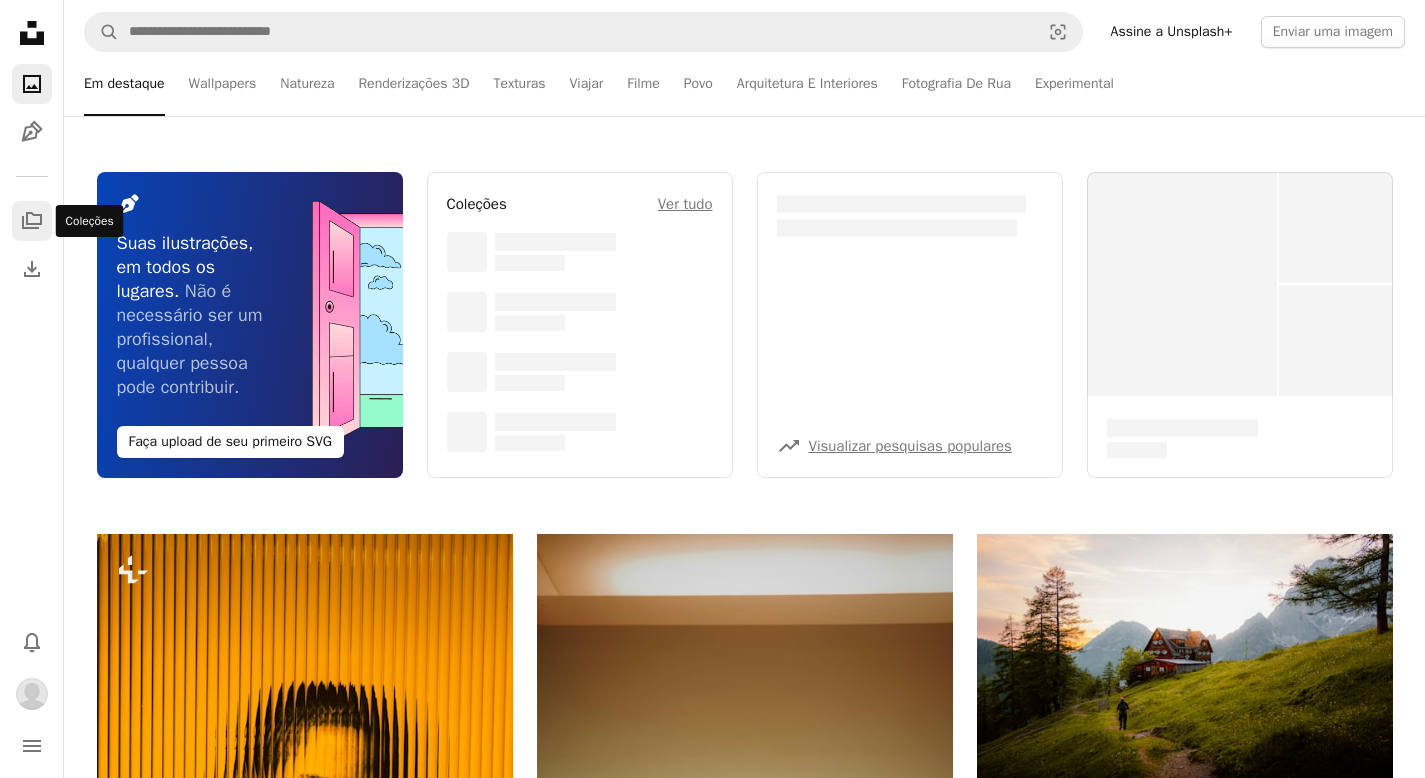 click 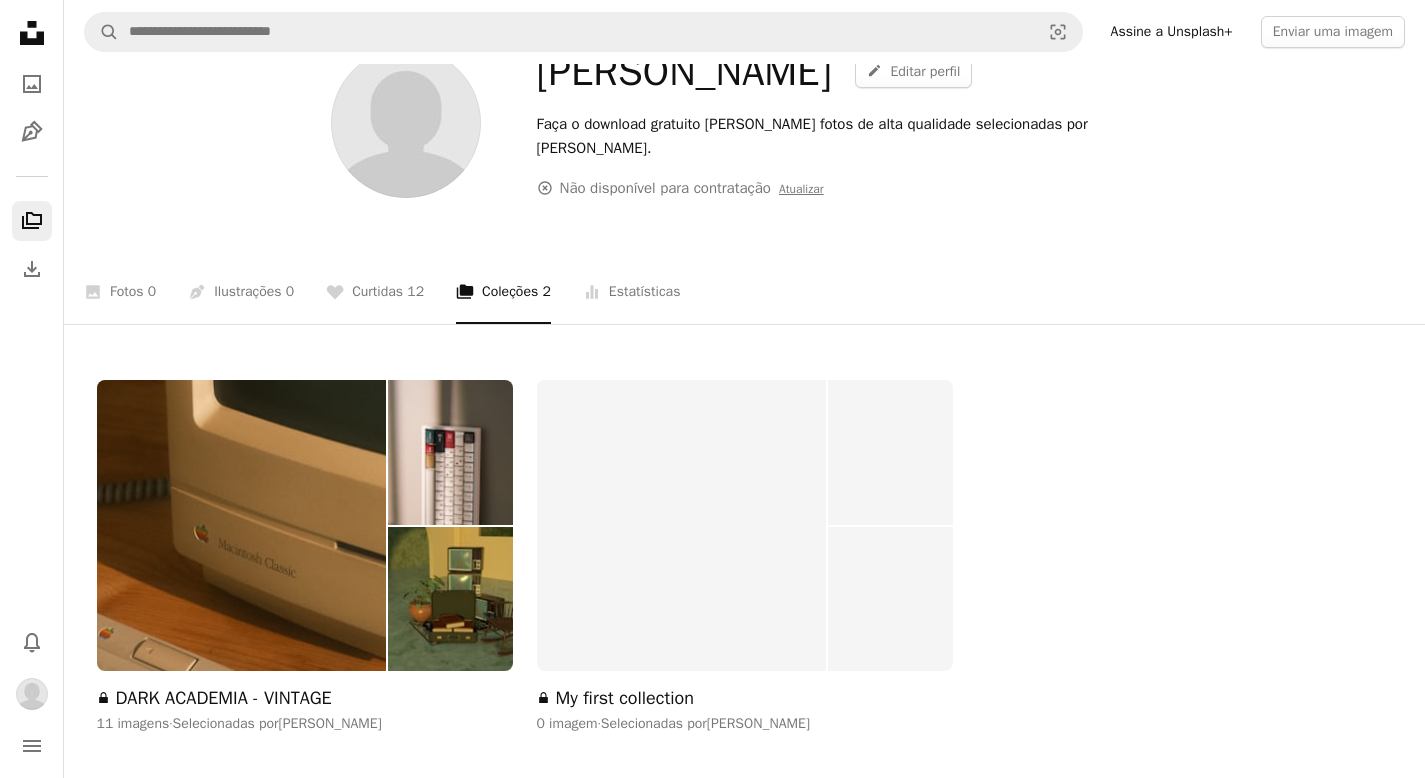 scroll, scrollTop: 176, scrollLeft: 0, axis: vertical 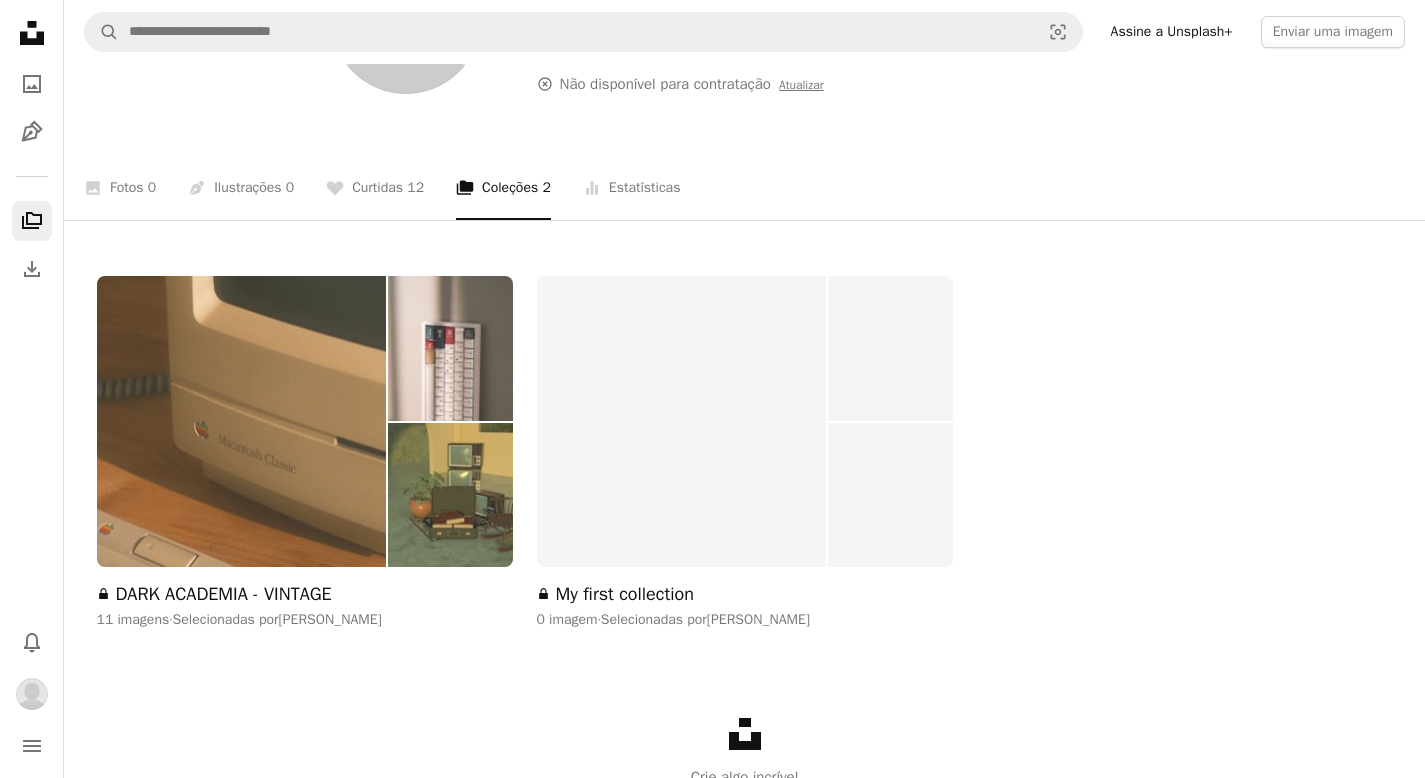 click at bounding box center (450, 495) 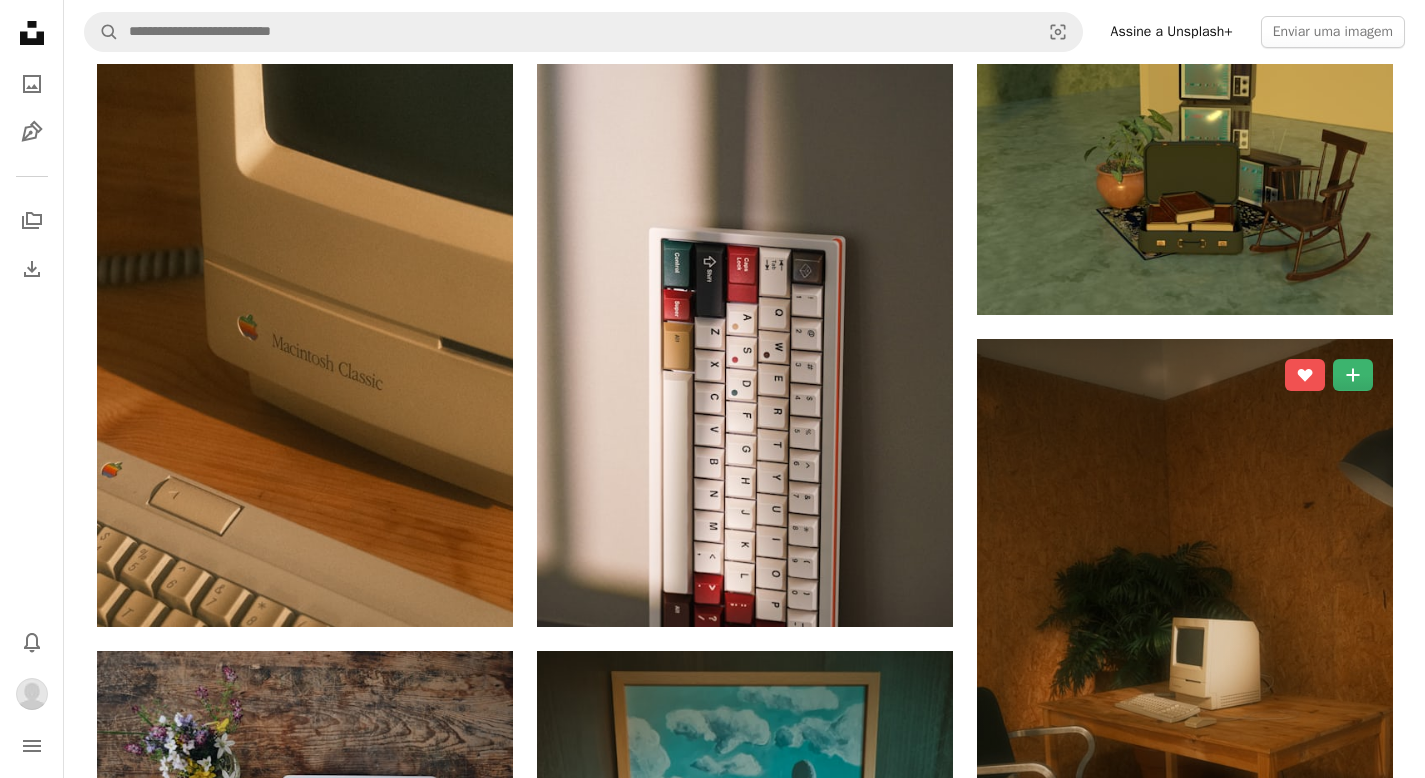 scroll, scrollTop: 876, scrollLeft: 0, axis: vertical 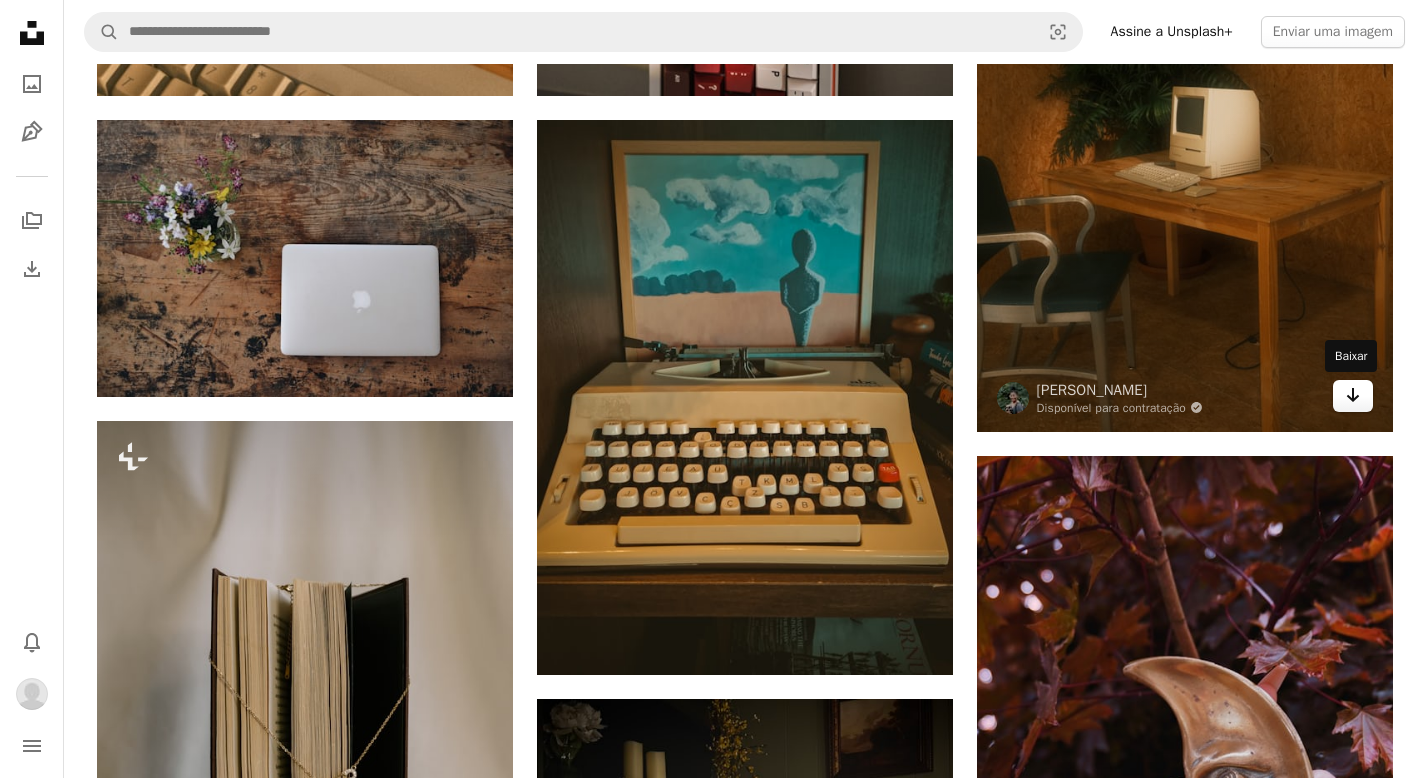 click on "Arrow pointing down" 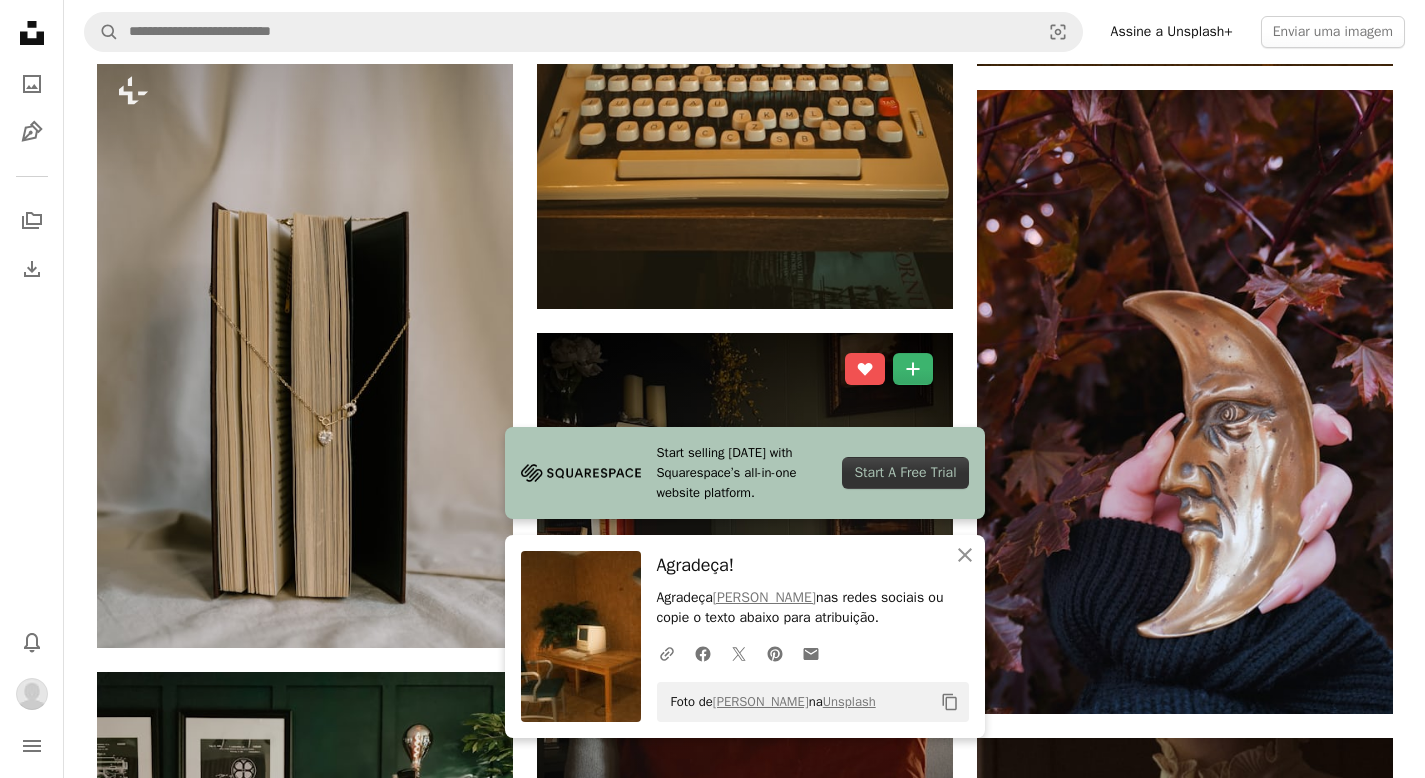 scroll, scrollTop: 1348, scrollLeft: 0, axis: vertical 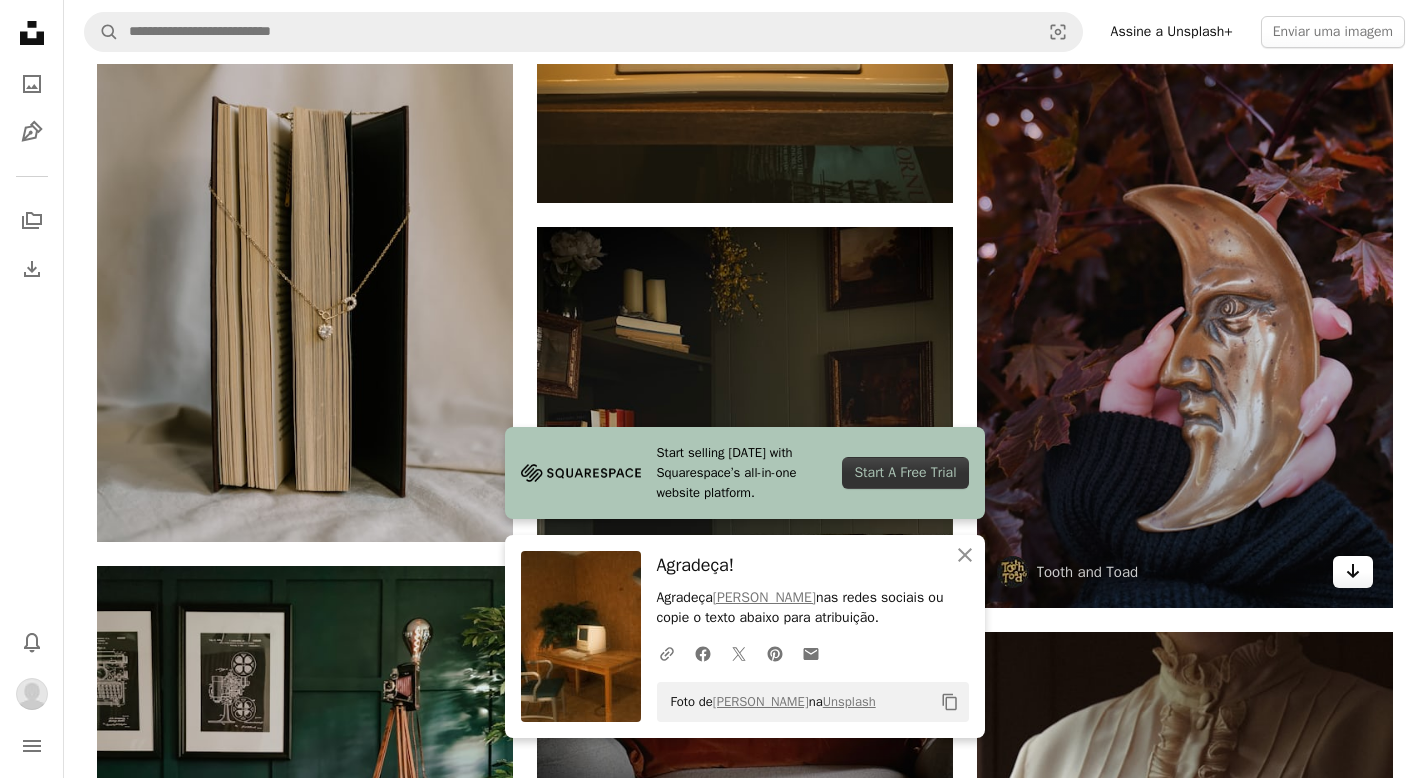 click on "Arrow pointing down" 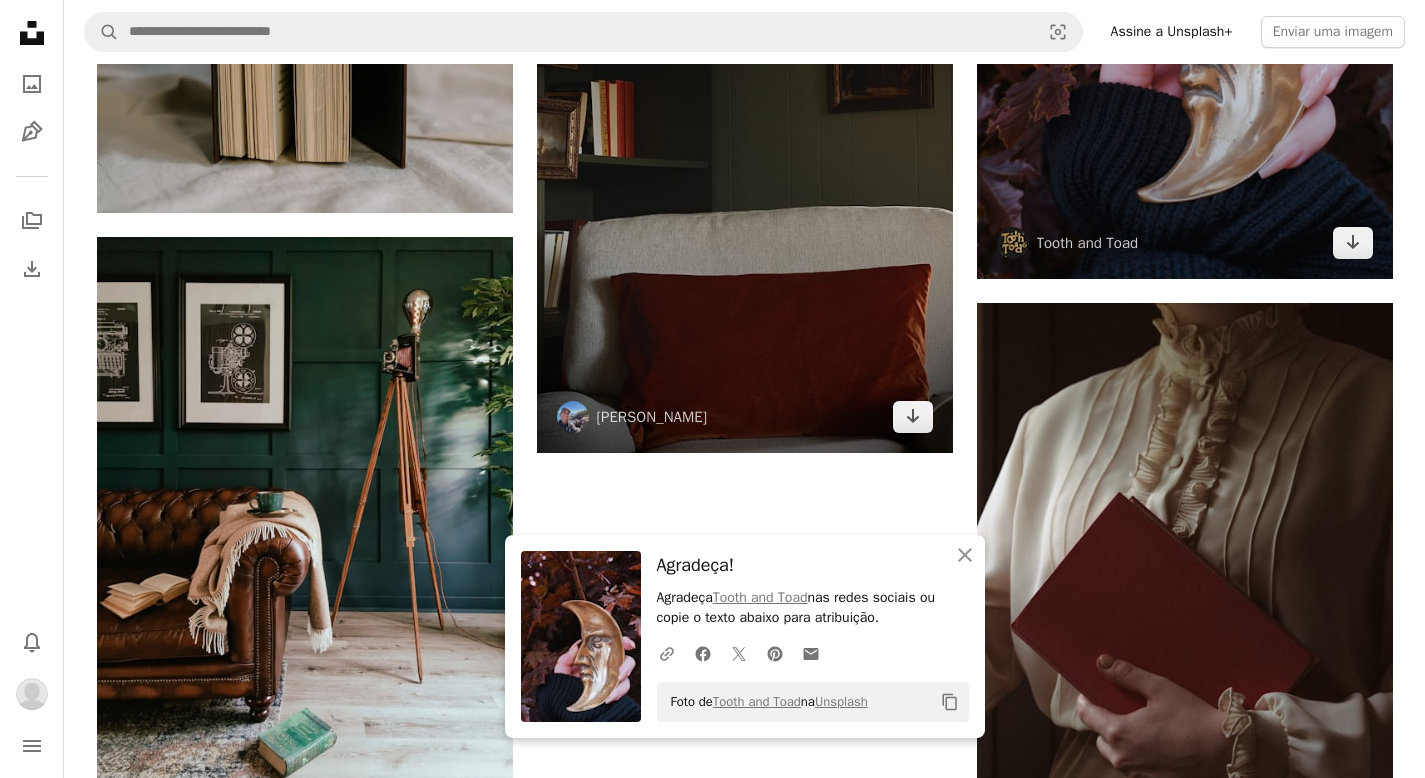 scroll, scrollTop: 1712, scrollLeft: 0, axis: vertical 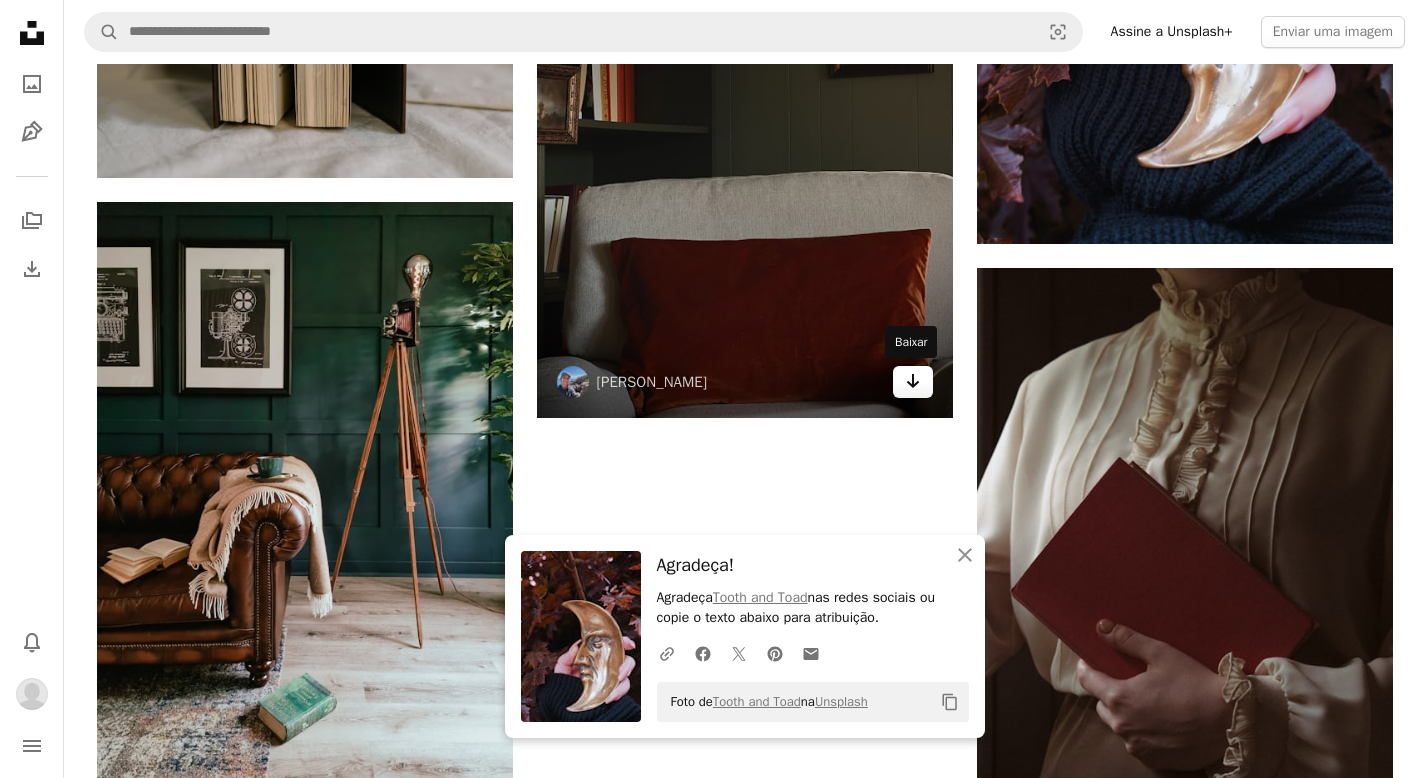 click 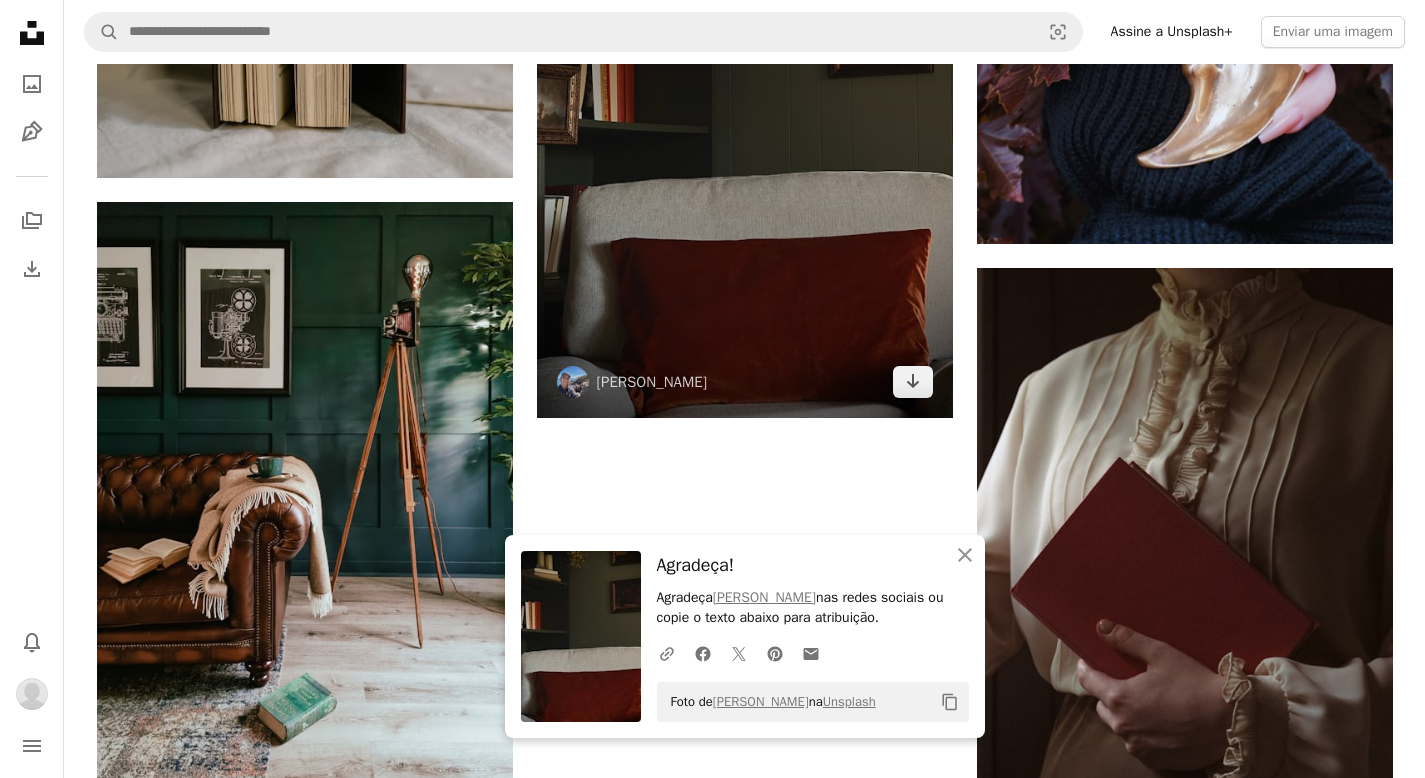 scroll, scrollTop: 2046, scrollLeft: 0, axis: vertical 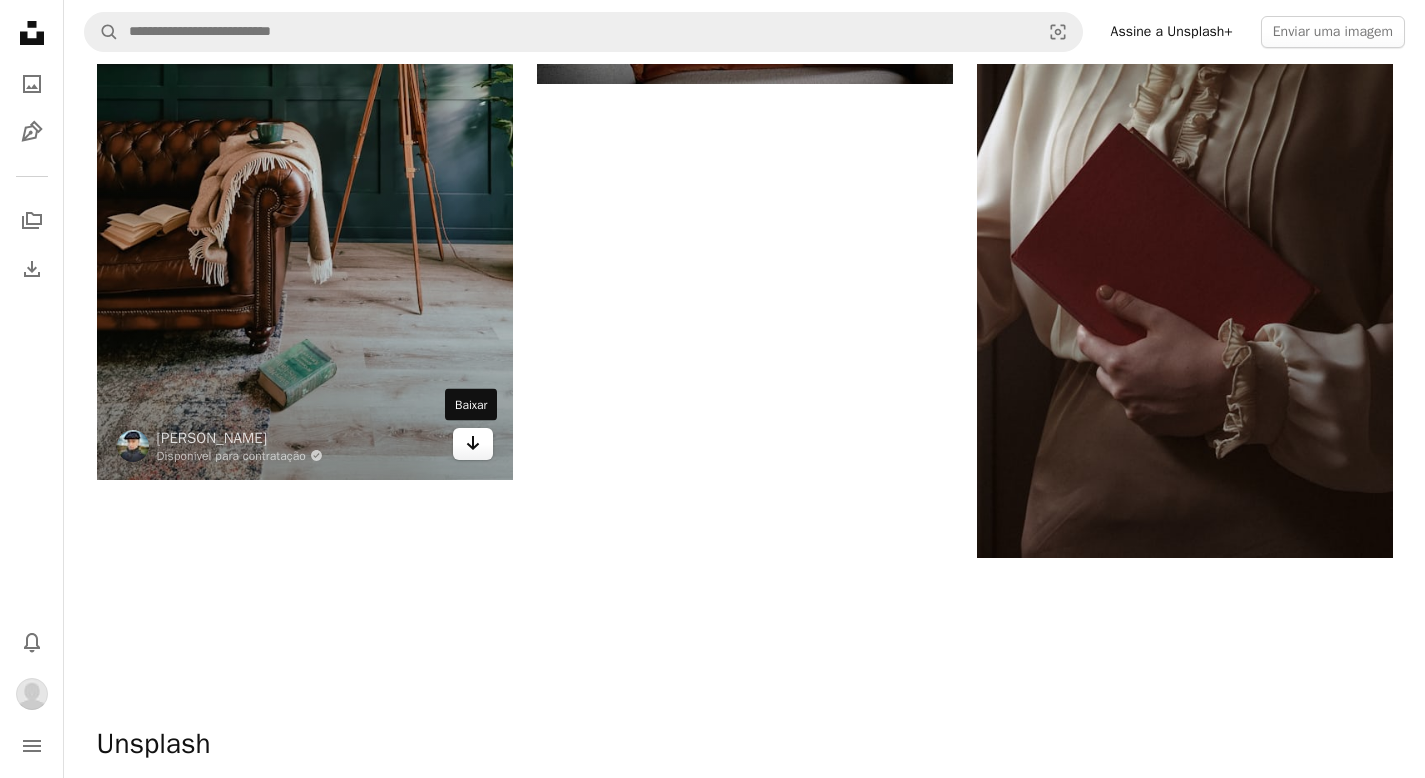 click on "Arrow pointing down" 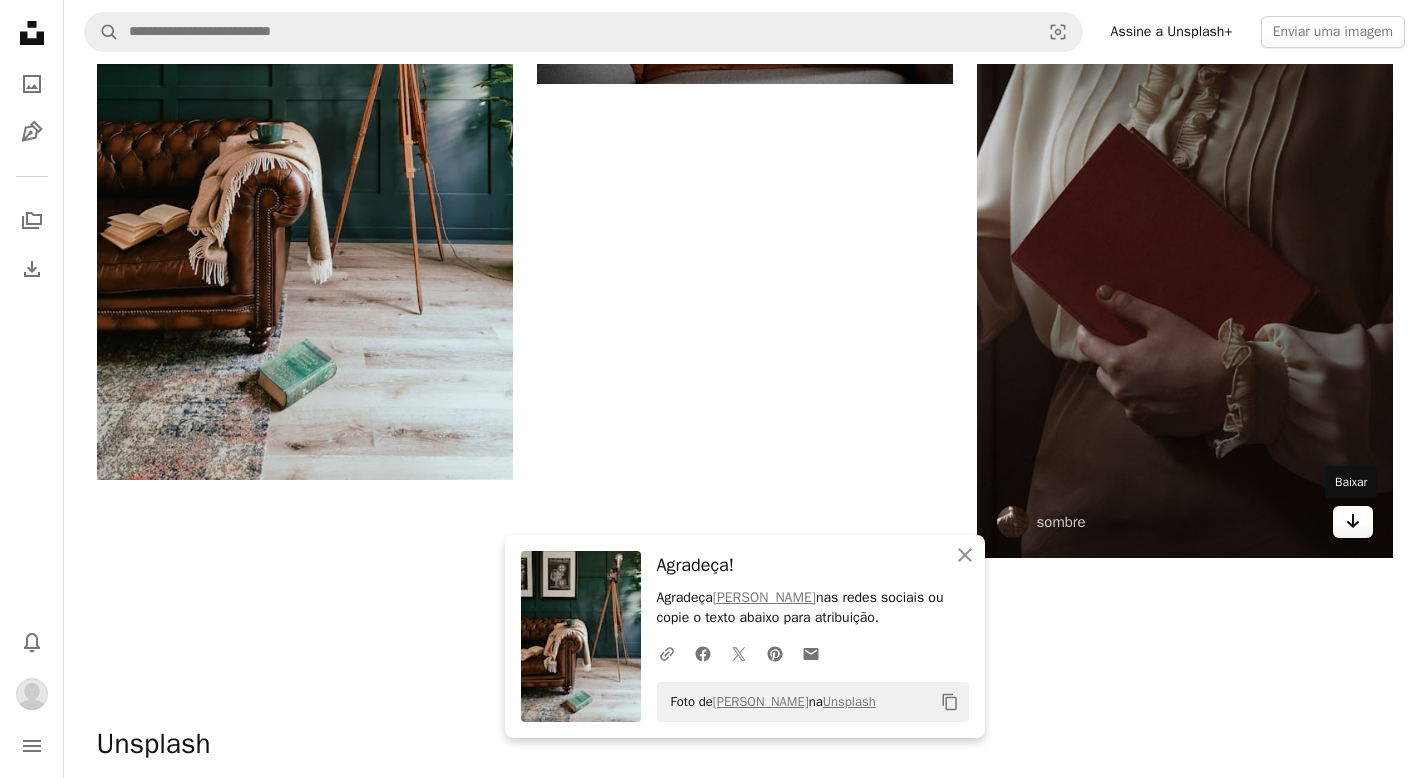 click 